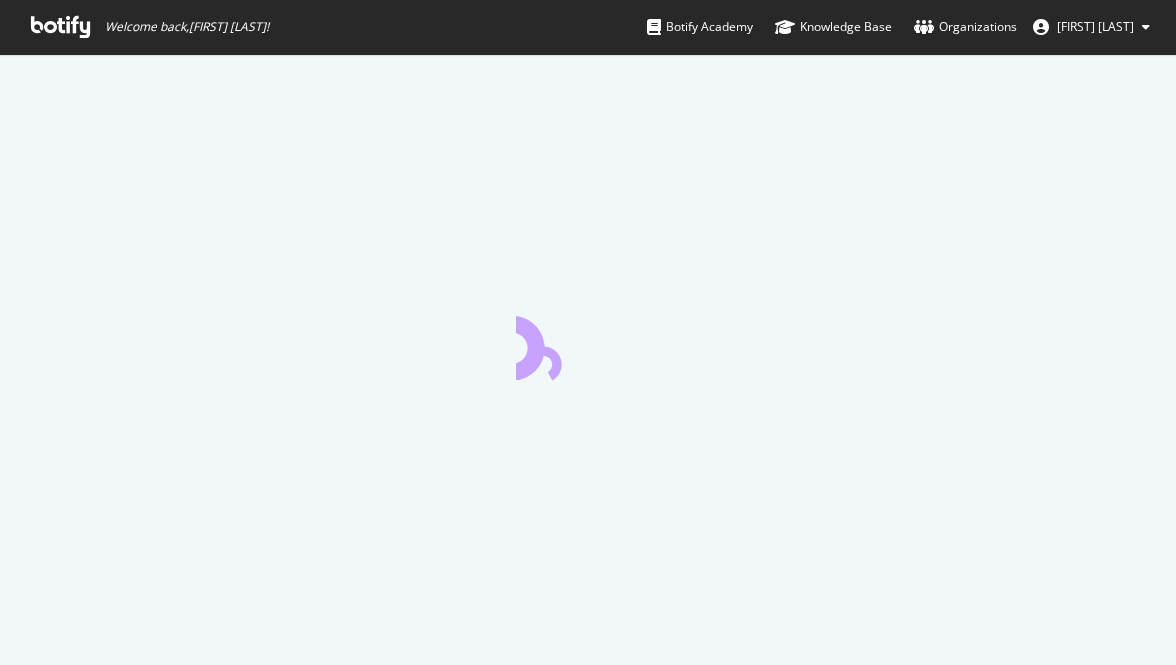 scroll, scrollTop: 0, scrollLeft: 0, axis: both 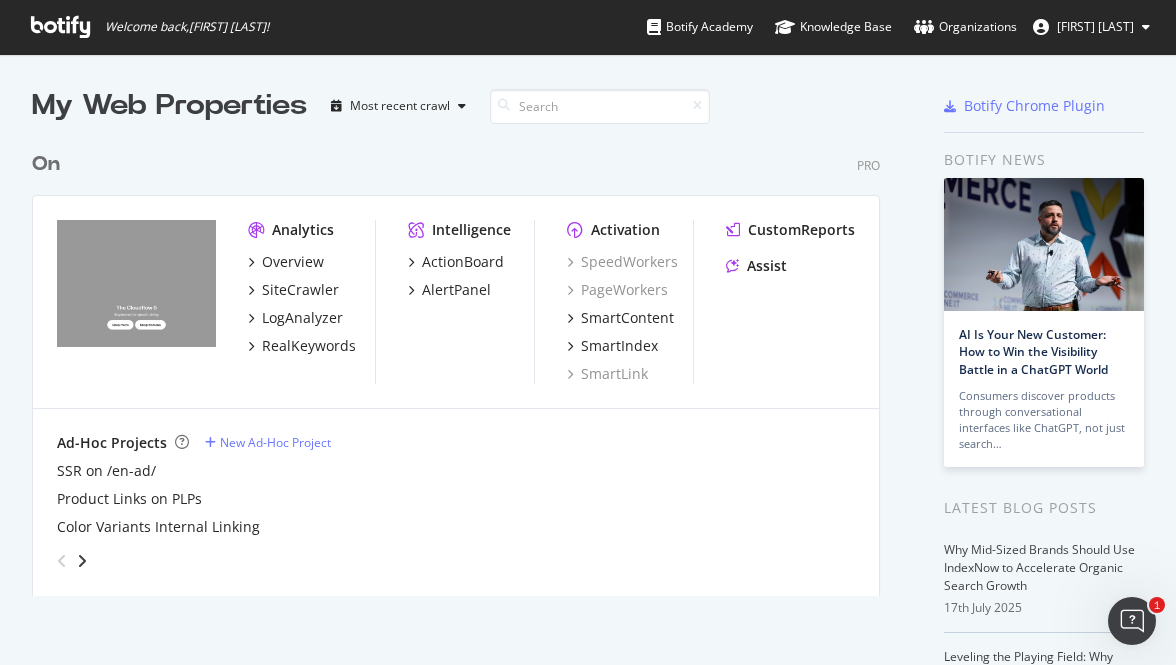 click on "My Web Properties Most recent crawl" at bounding box center (433, 106) 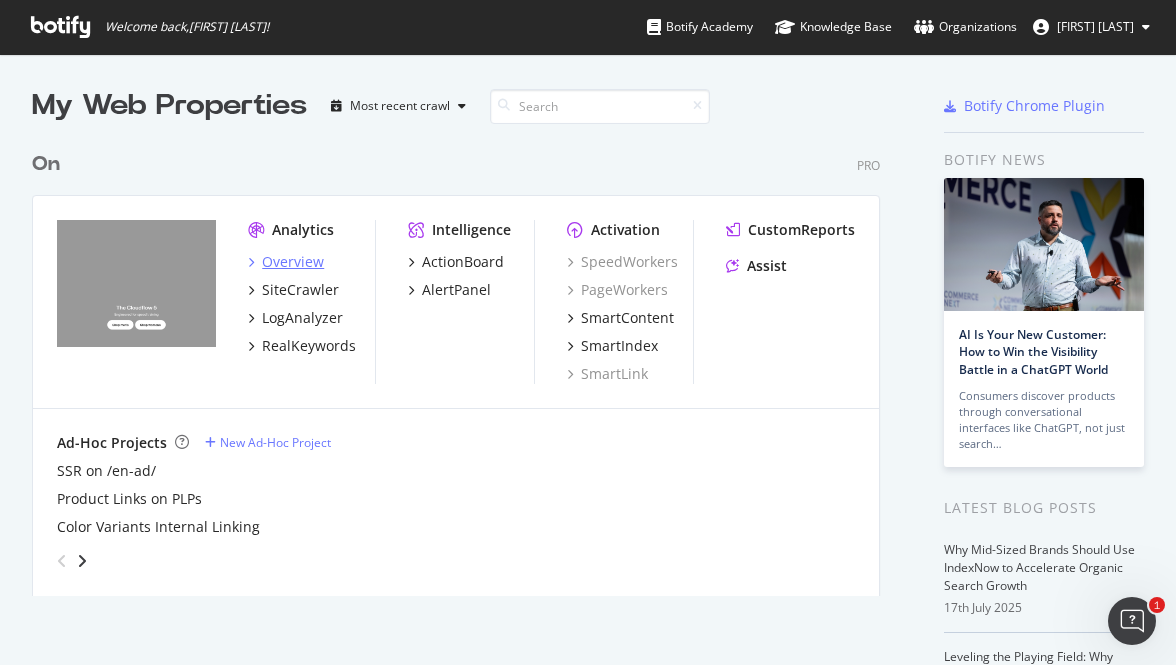click on "Overview" at bounding box center (293, 262) 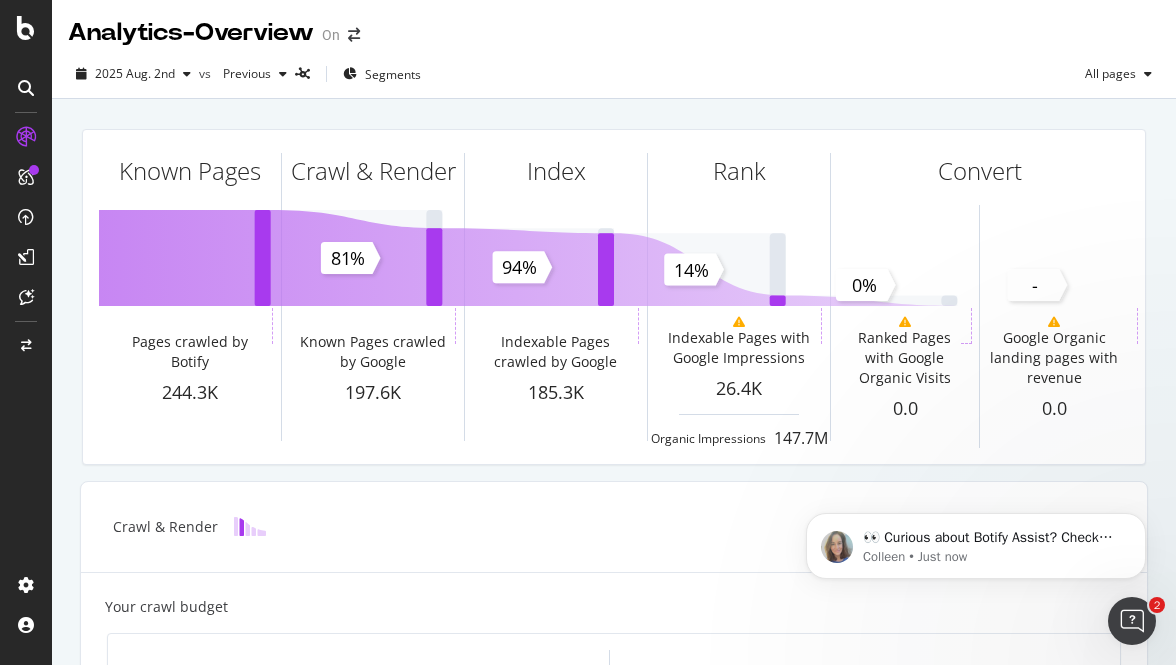 scroll, scrollTop: 0, scrollLeft: 0, axis: both 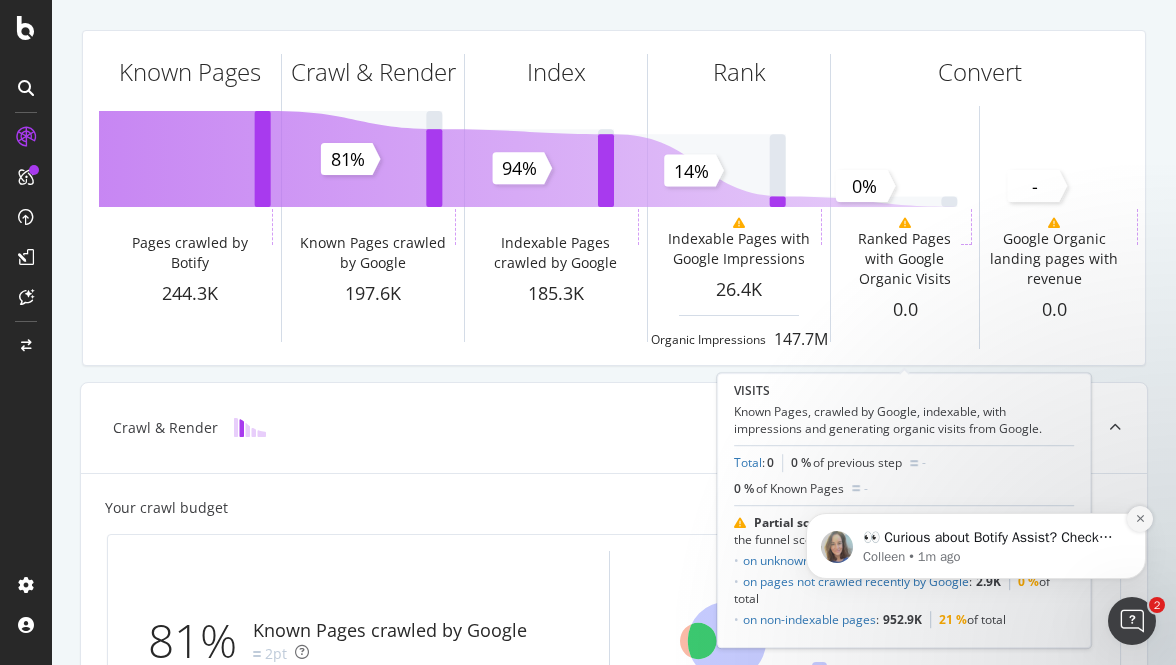 click 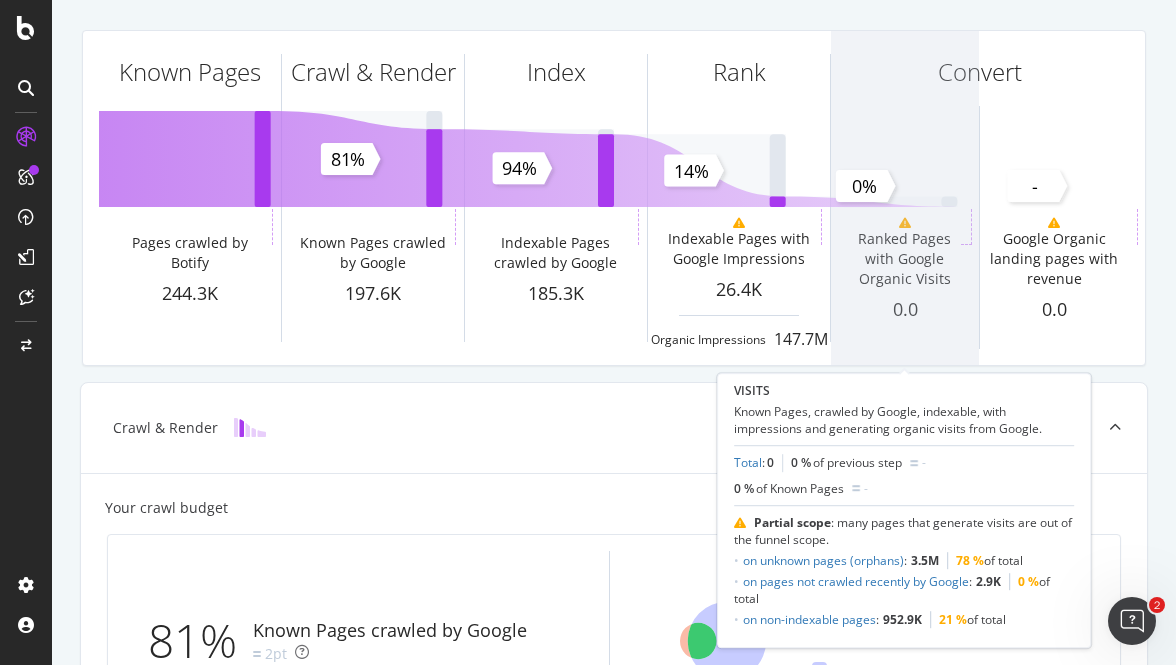 click at bounding box center (905, 198) 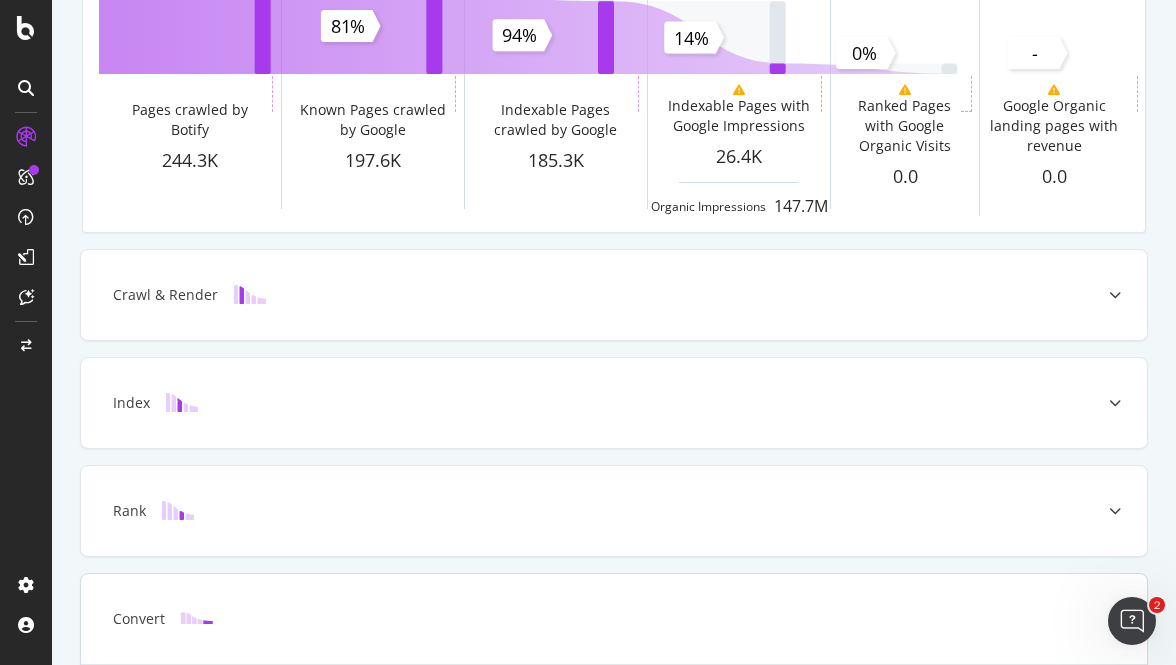 scroll, scrollTop: 134, scrollLeft: 0, axis: vertical 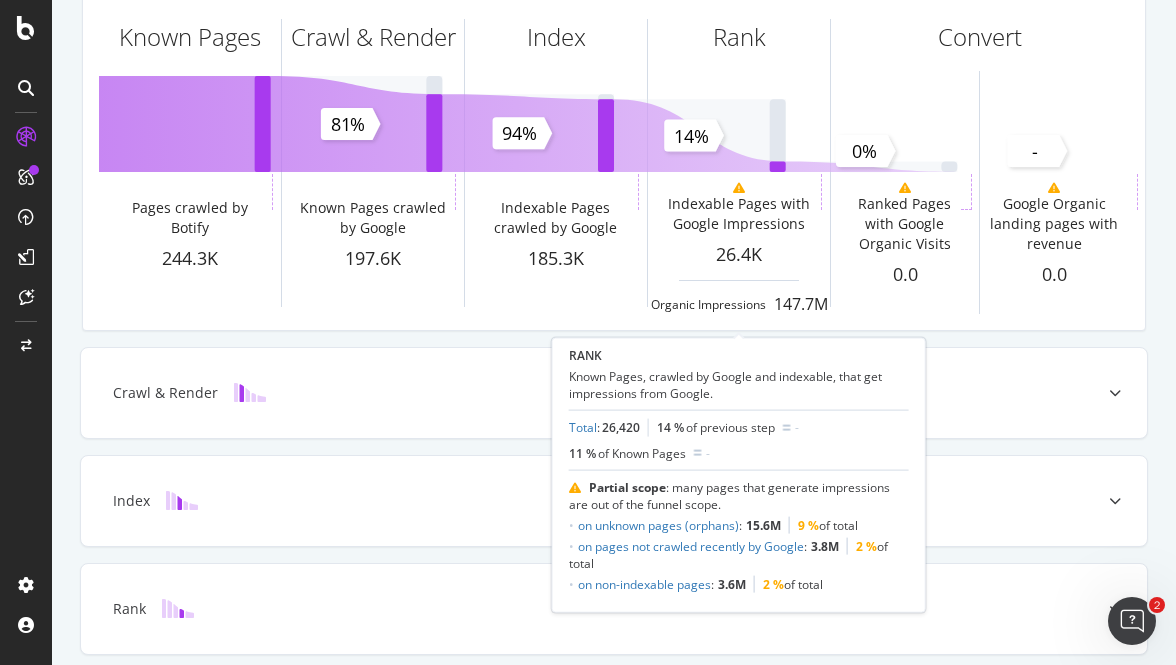 click on "RANK" at bounding box center [739, 355] 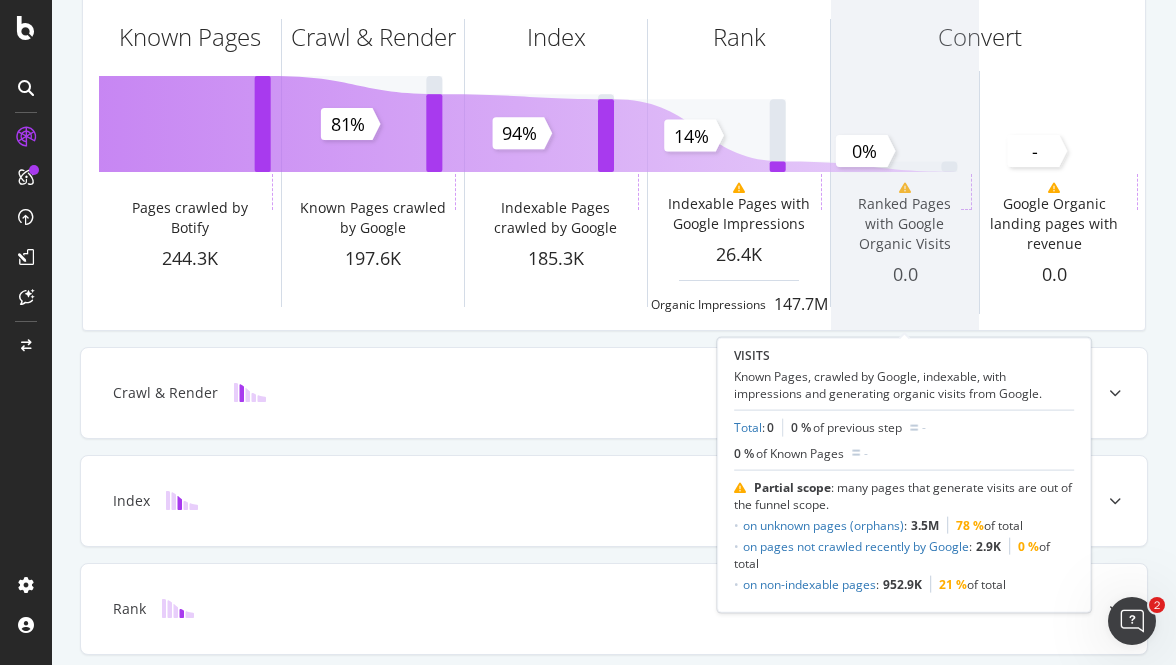 click at bounding box center (905, 163) 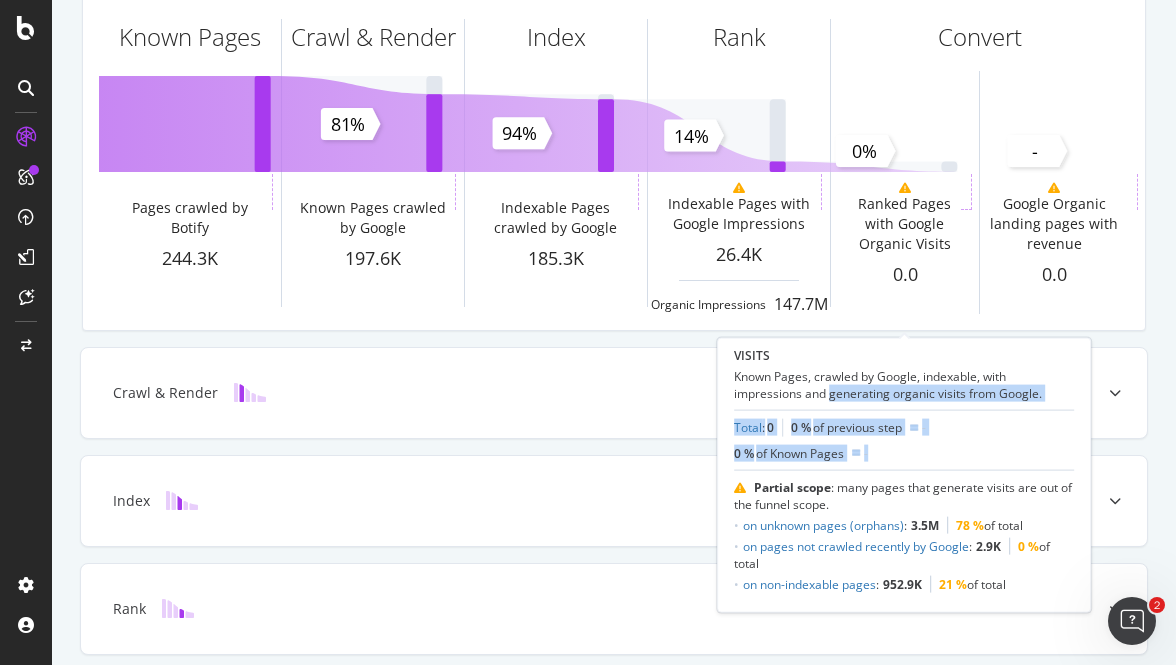 drag, startPoint x: 832, startPoint y: 390, endPoint x: 897, endPoint y: 447, distance: 86.4523 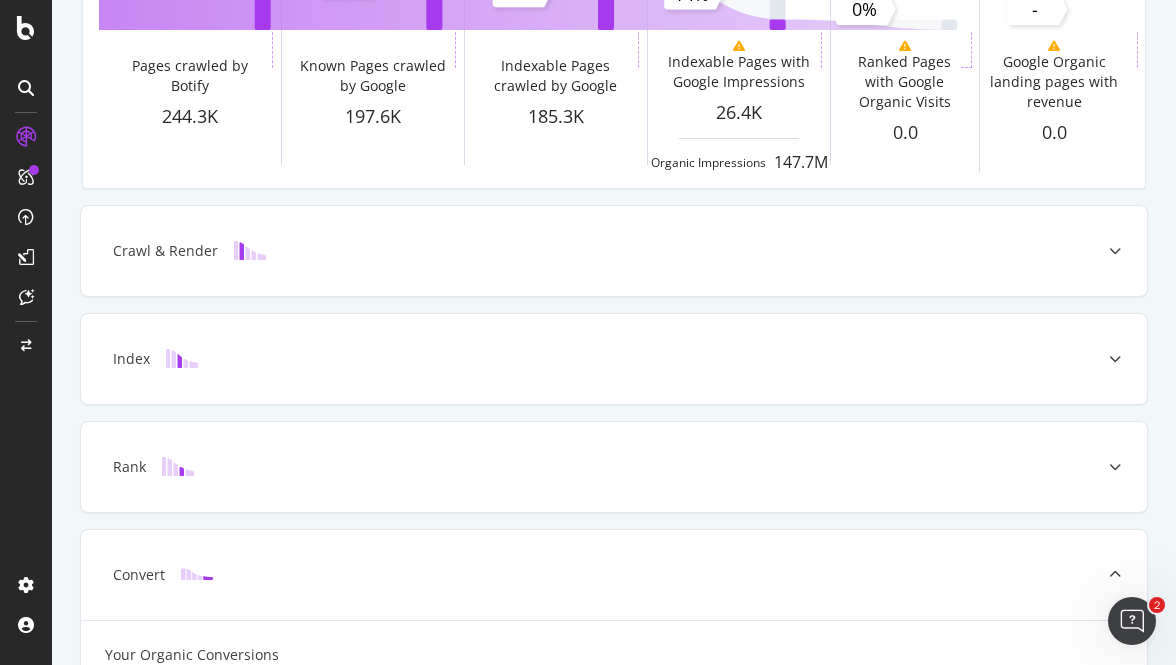 click on "Crawl & Render Index Rank Convert Your Organic Conversions In funnel scope 0.0 Google Organic Visits - 0% of pages with impressions are active. $0.0 Google Organic Revenue - 0% Conversion Rate N/A No Data See performance over time Increase Organic Conversions" at bounding box center [614, 628] 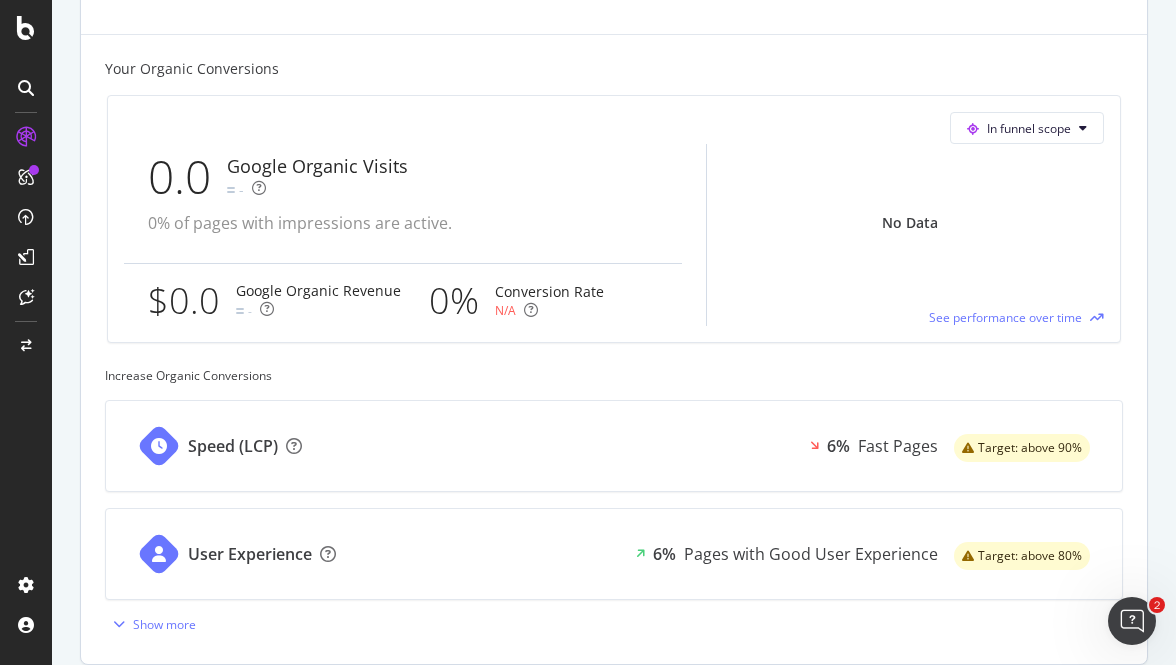 scroll, scrollTop: 872, scrollLeft: 0, axis: vertical 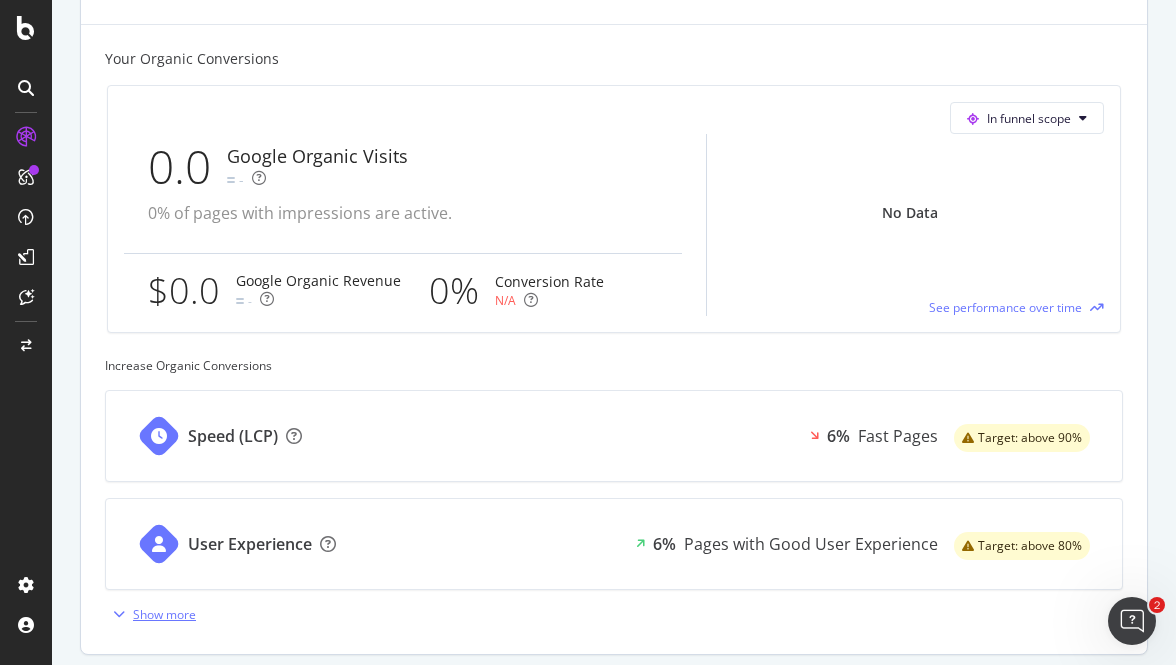 click on "Show more" at bounding box center [164, 614] 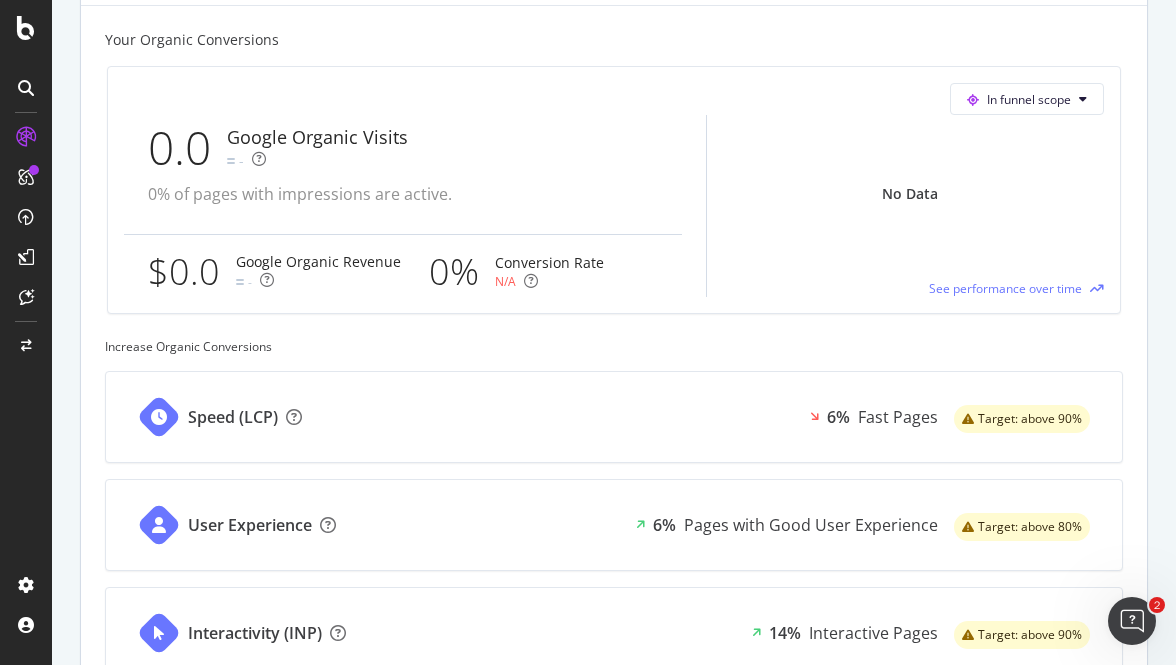 scroll, scrollTop: 889, scrollLeft: 0, axis: vertical 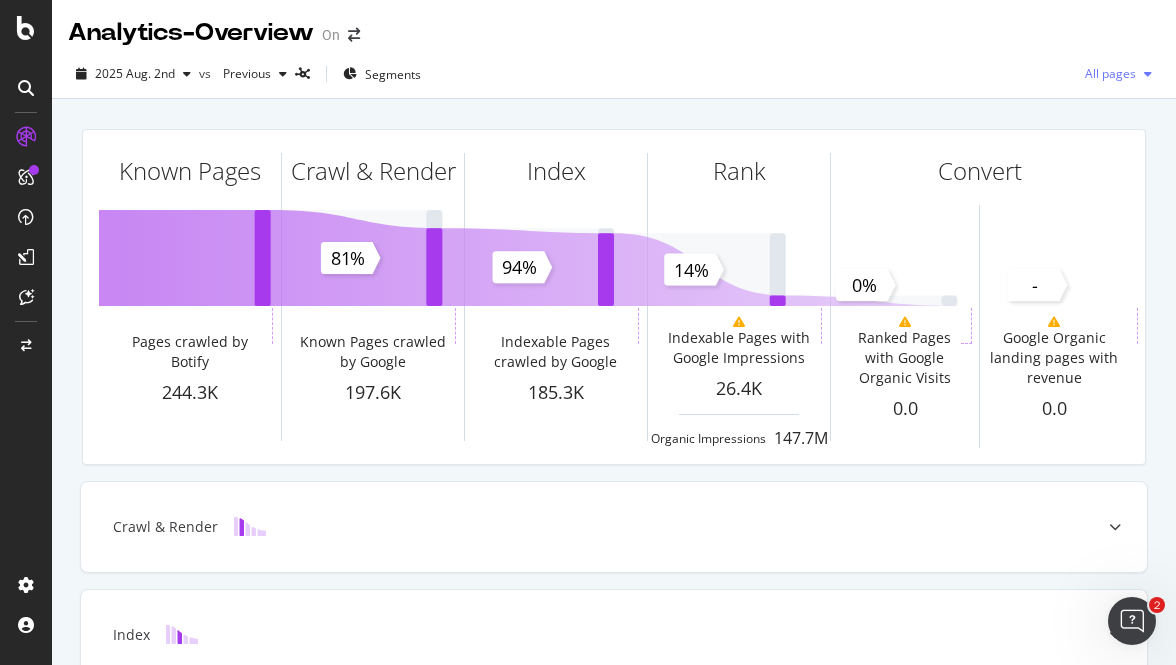 click on "All pages" at bounding box center (1106, 73) 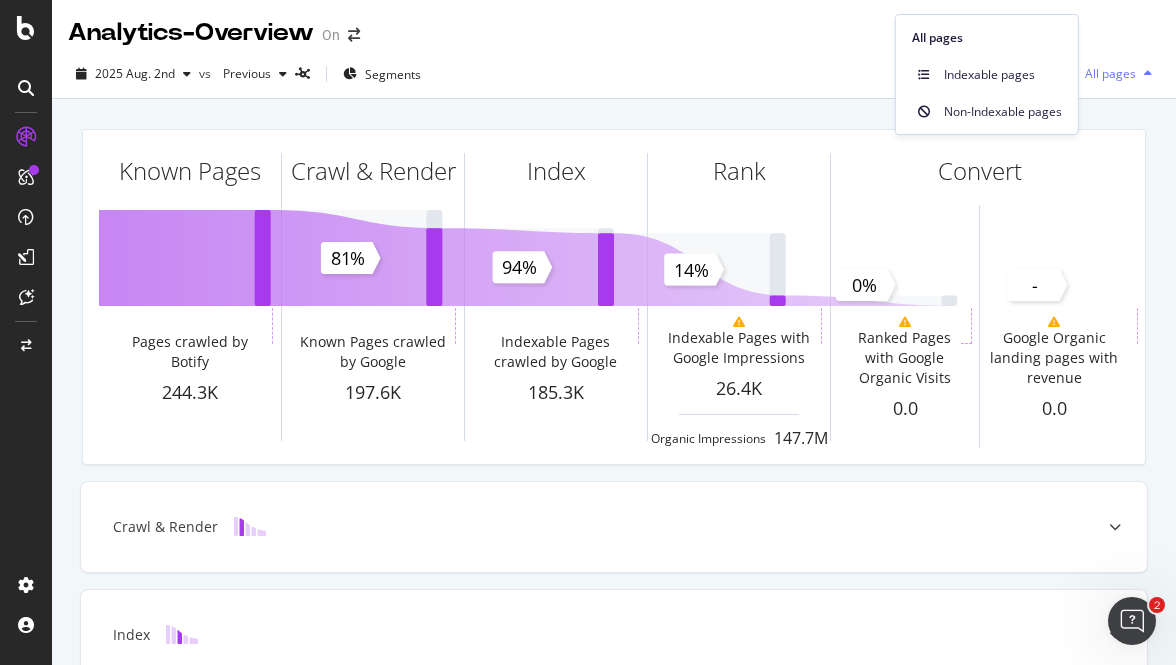 click on "All pages" at bounding box center (1106, 73) 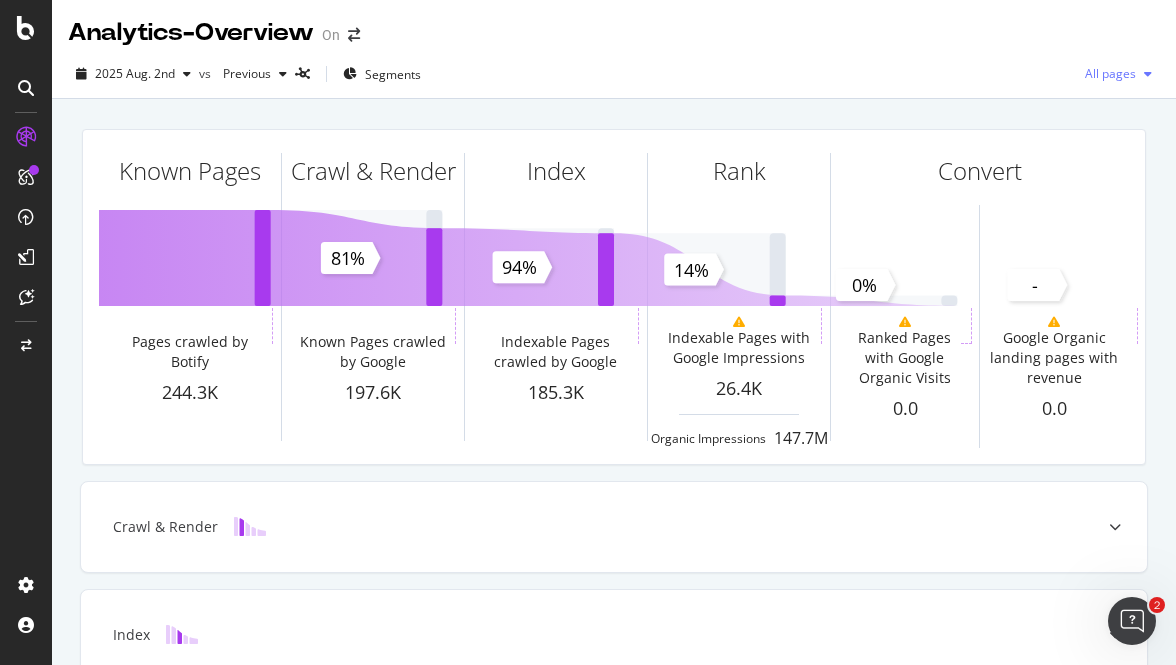 click on "All pages" at bounding box center [1106, 73] 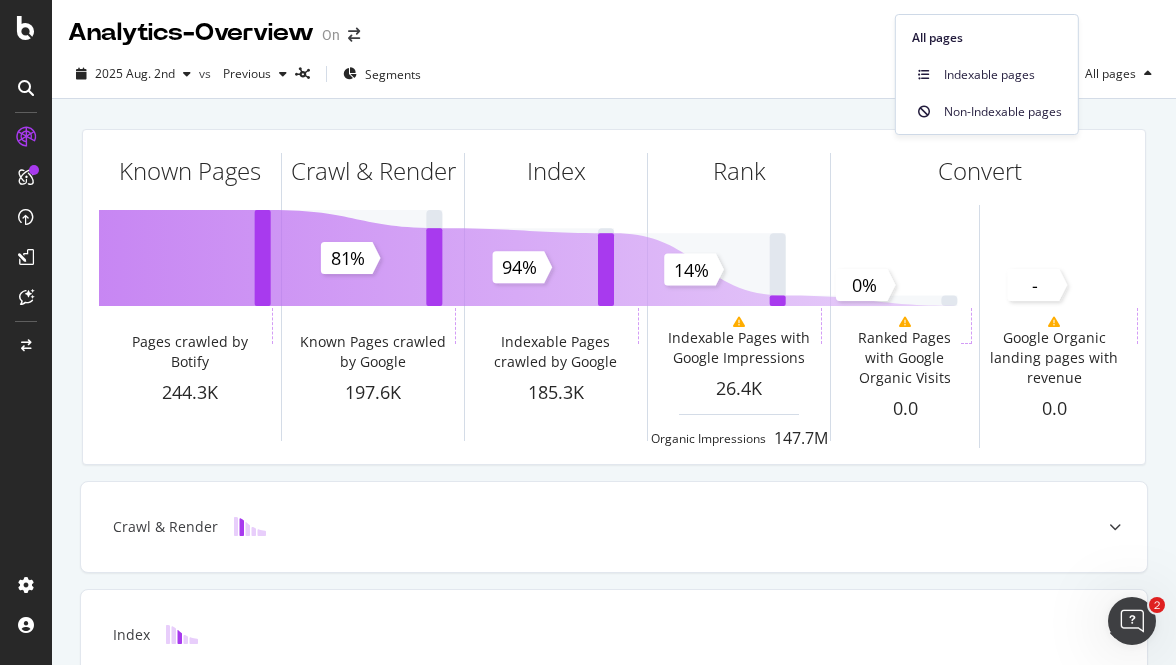 click on "Known Pages Pages crawled by Botify 244.3K Crawl & Render Known Pages crawled by Google 197.6K Index Indexable Pages crawled by Google 185.3K Rank Indexable Pages with Google Impressions 26.4K Organic Impressions 147.7M Convert Ranked Pages with Google Organic Visits 0.0 Google Organic landing pages with revenue 0.0 81% 94% 14% 0% - Crawl & Render Index Rank Convert Your Organic Conversions In funnel scope 0.0 Google Organic Visits - 0% of pages with impressions are active. $0.0 Google Organic Revenue - 0% Conversion Rate N/A No Data See performance over time Increase Organic Conversions Speed (LCP) 6% Fast Pages Target: above 90% User Experience 6% Pages with Good User Experience Target: above 80% Interactivity (INP) 14% Interactive Pages Target: above 90% Visual Stability (CLS) 43% Visually Stable Pages Target: above 95% Show less" at bounding box center (614, 964) 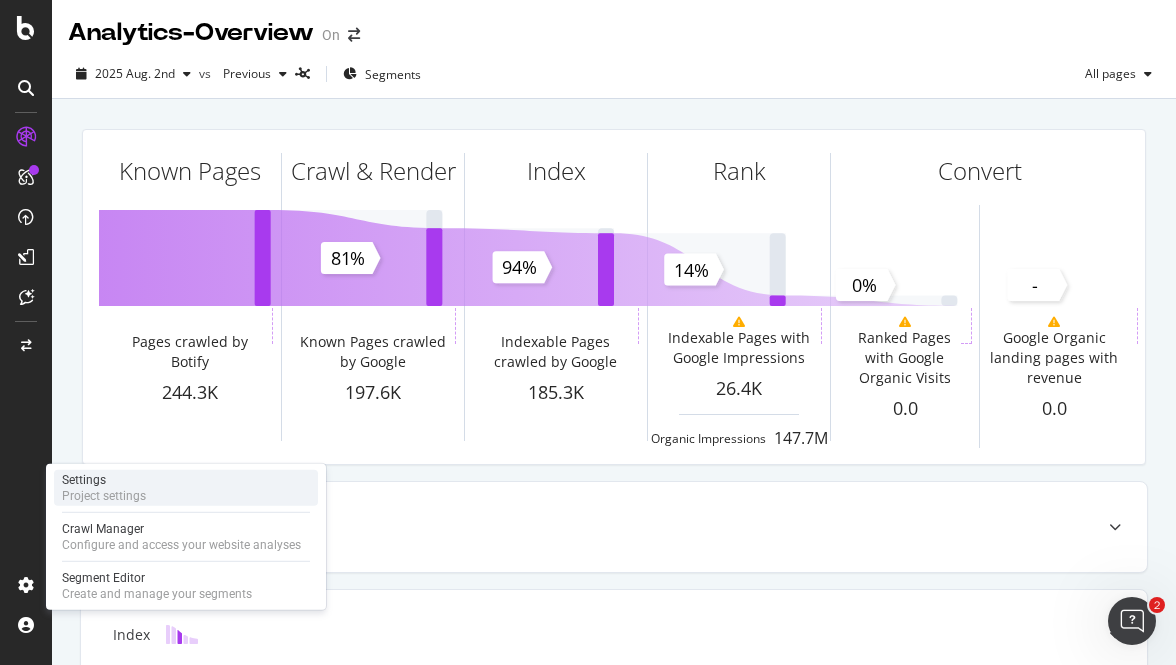 click on "Settings" at bounding box center (104, 480) 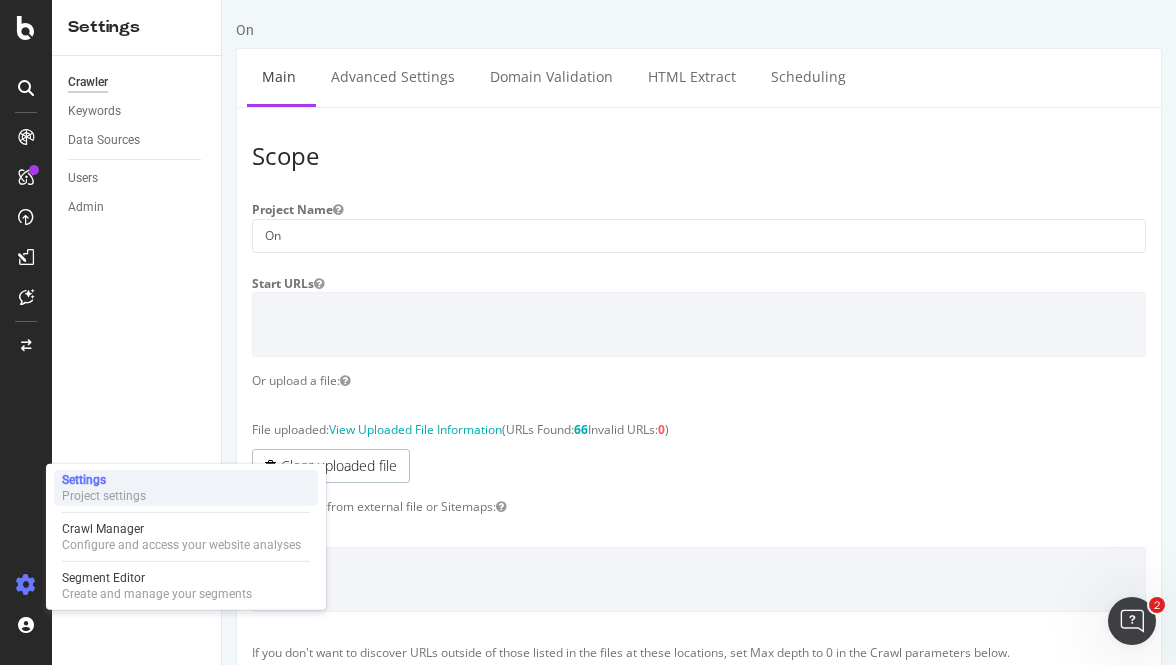 scroll, scrollTop: 0, scrollLeft: 0, axis: both 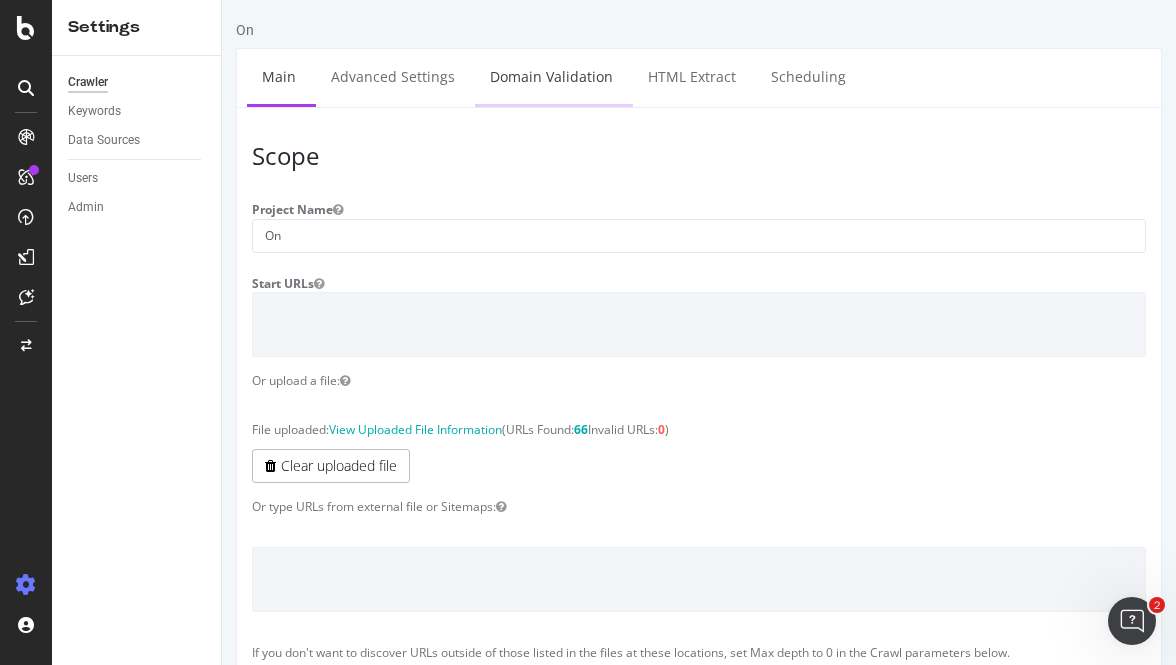 click on "Domain Validation" at bounding box center (551, 76) 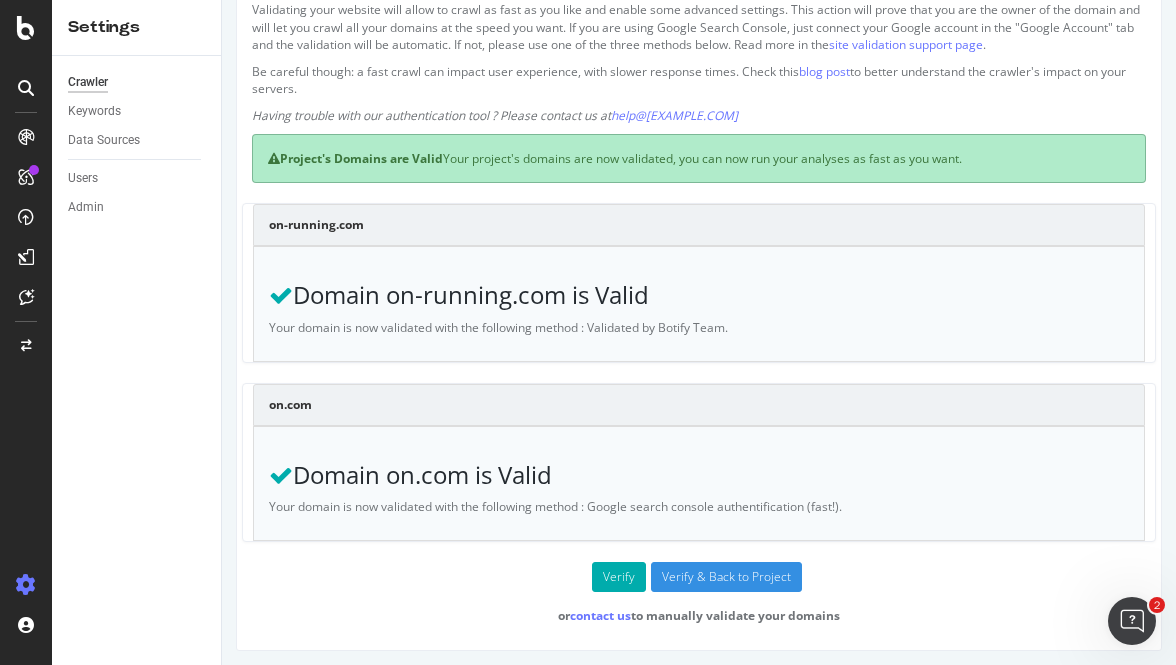 scroll, scrollTop: 0, scrollLeft: 0, axis: both 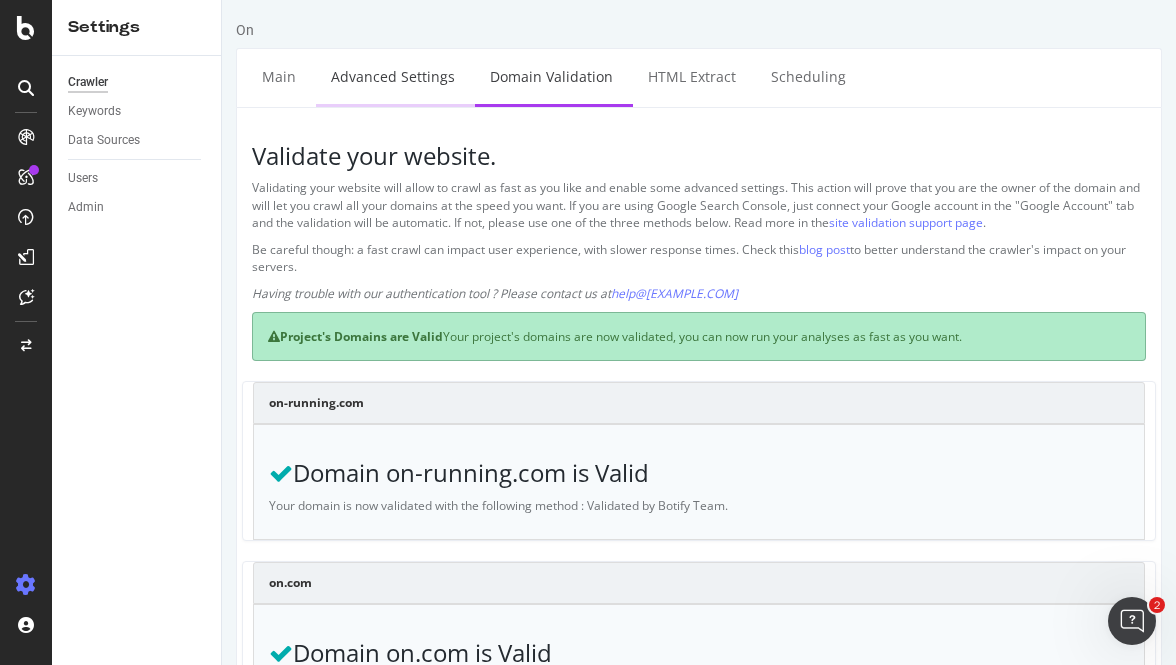 click on "Advanced Settings" at bounding box center (393, 76) 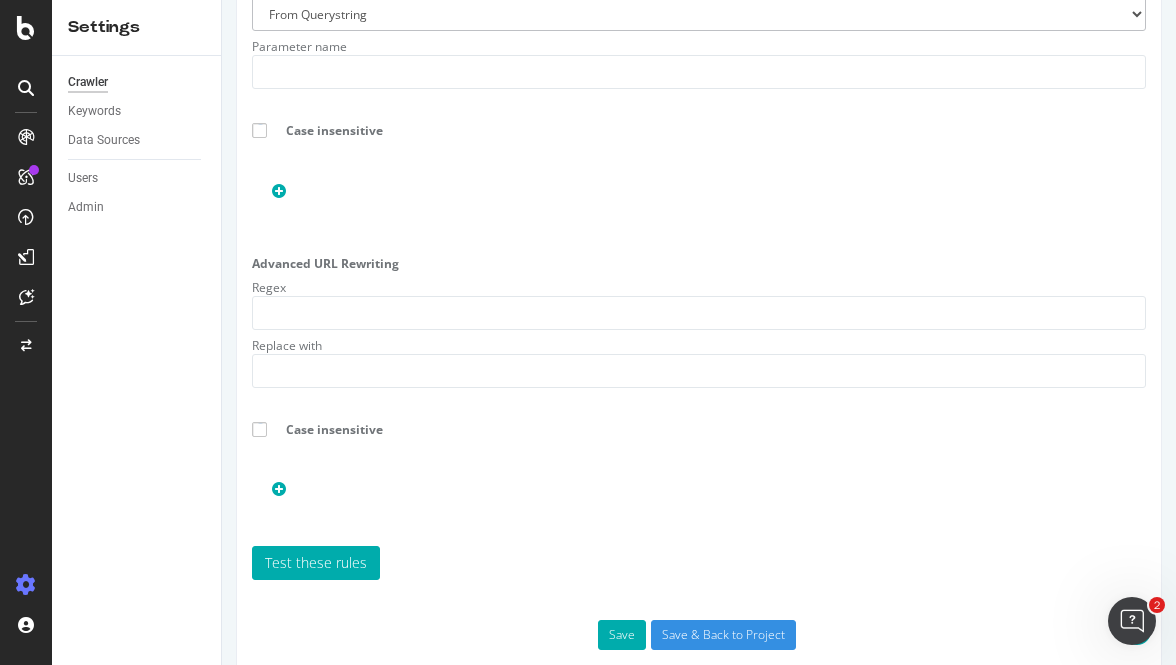 scroll, scrollTop: 2290, scrollLeft: 0, axis: vertical 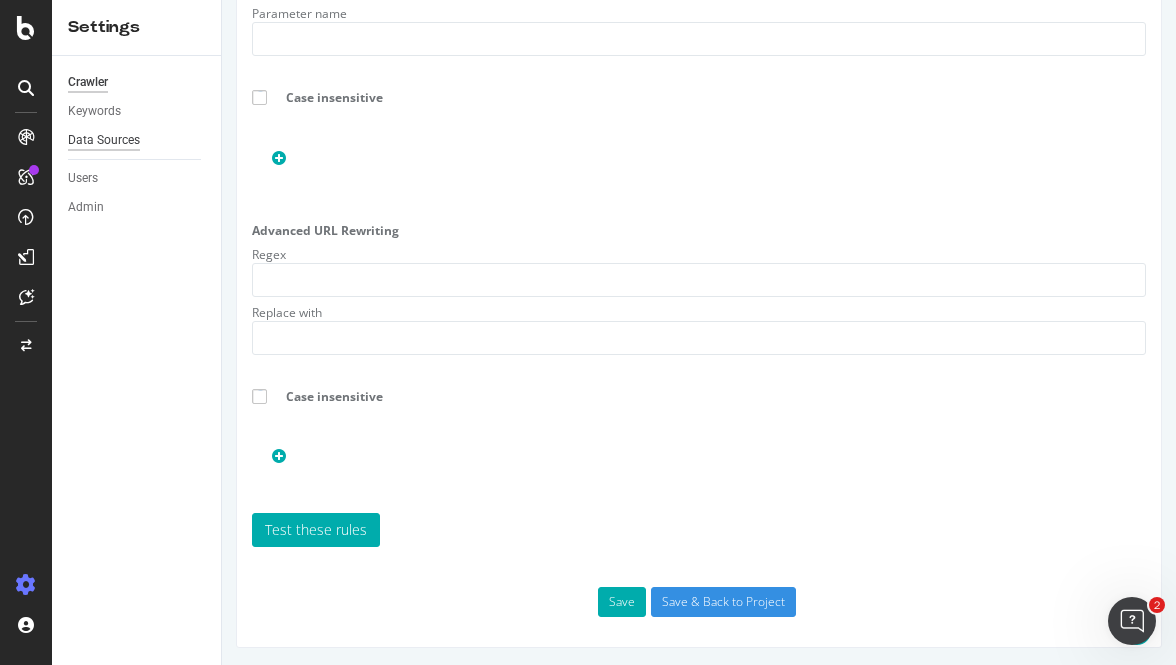 click on "Data Sources" at bounding box center (104, 140) 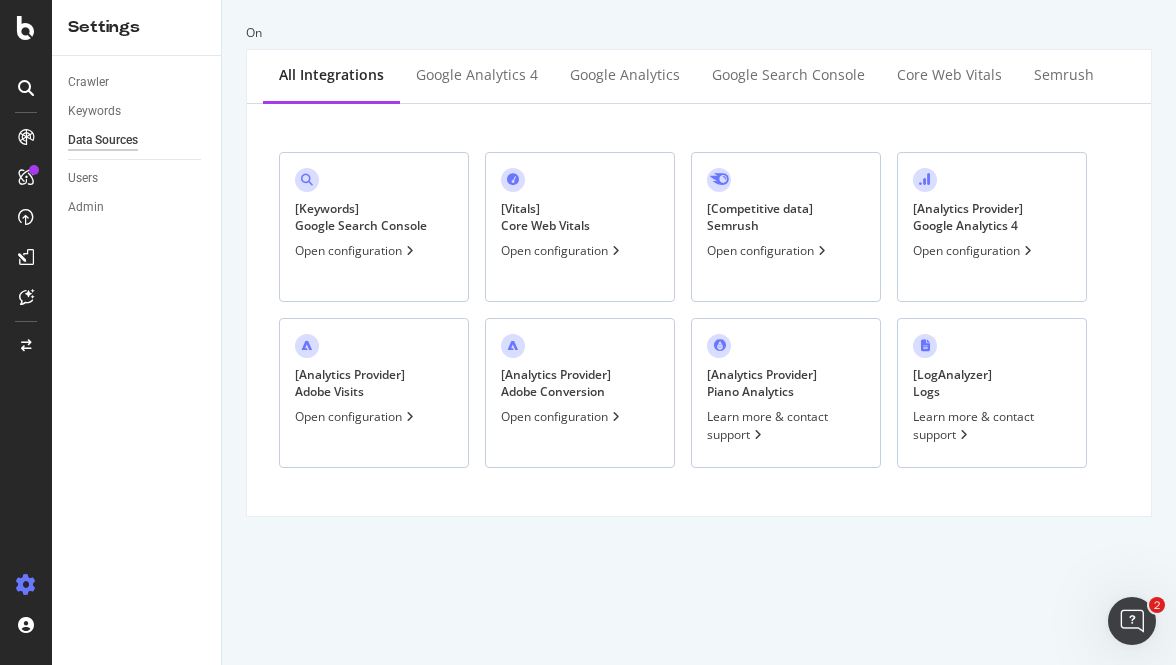 click on "Open configuration" at bounding box center (974, 250) 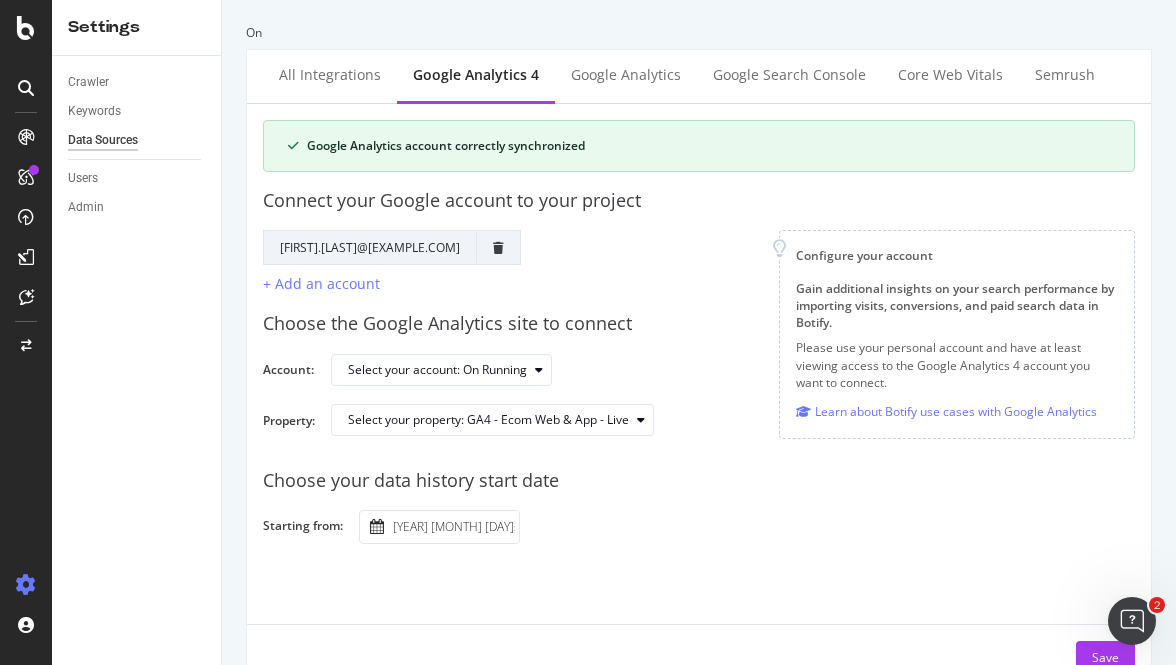 scroll, scrollTop: 47, scrollLeft: 0, axis: vertical 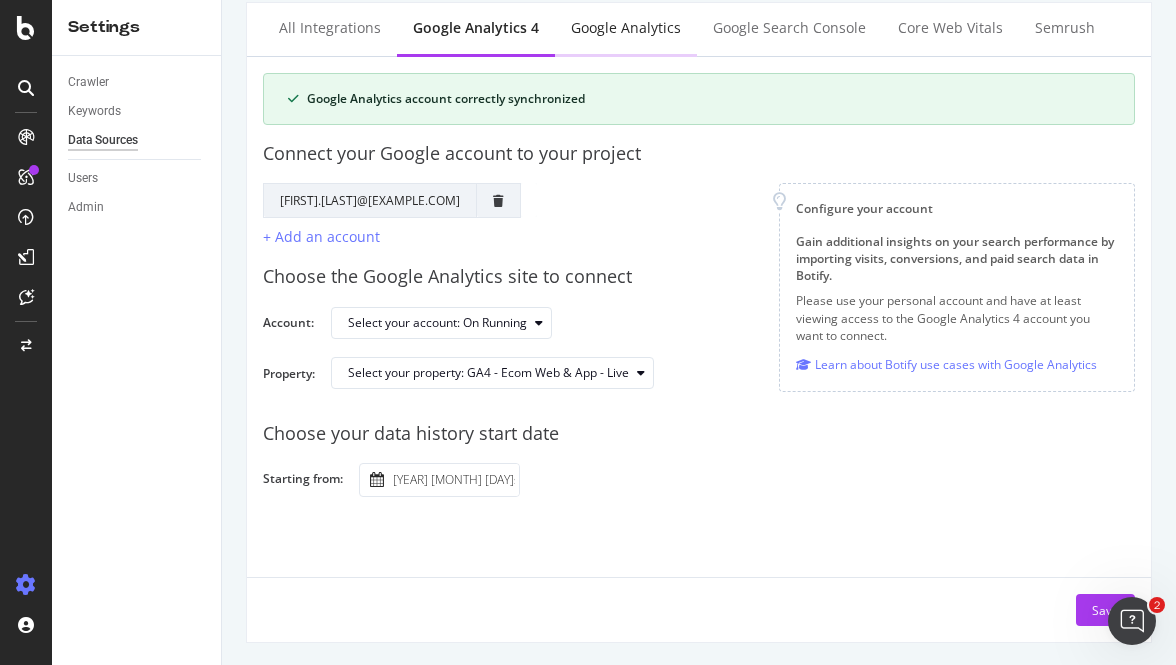 click on "Google Analytics" at bounding box center (626, 29) 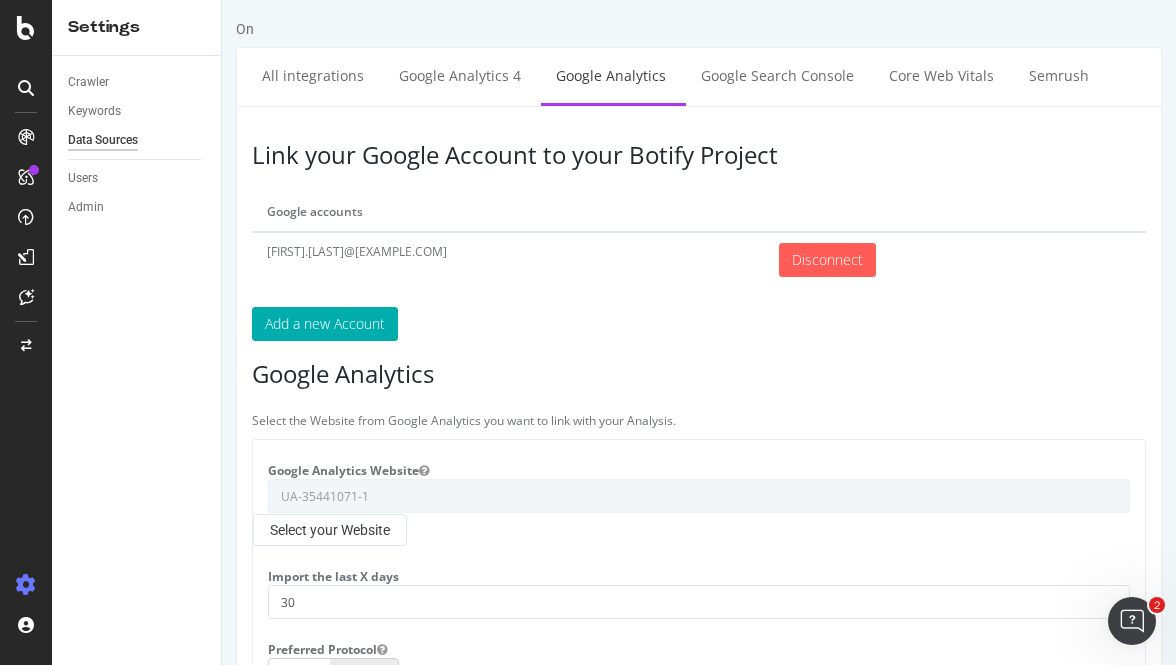 scroll, scrollTop: 0, scrollLeft: 0, axis: both 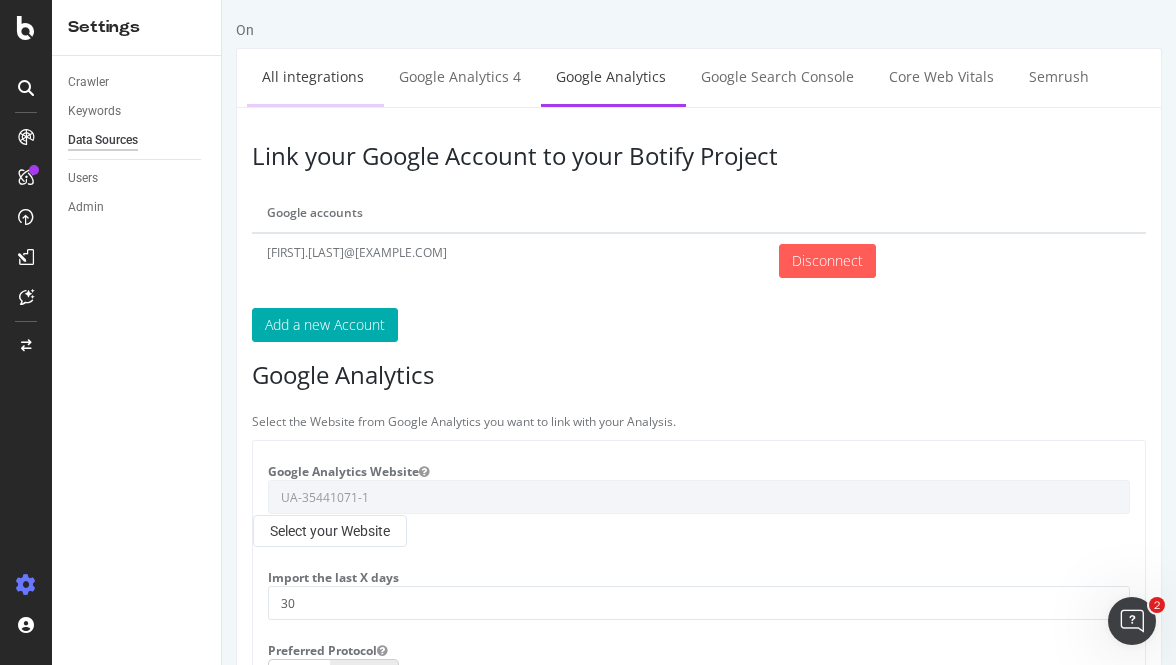 click on "All integrations" at bounding box center [313, 76] 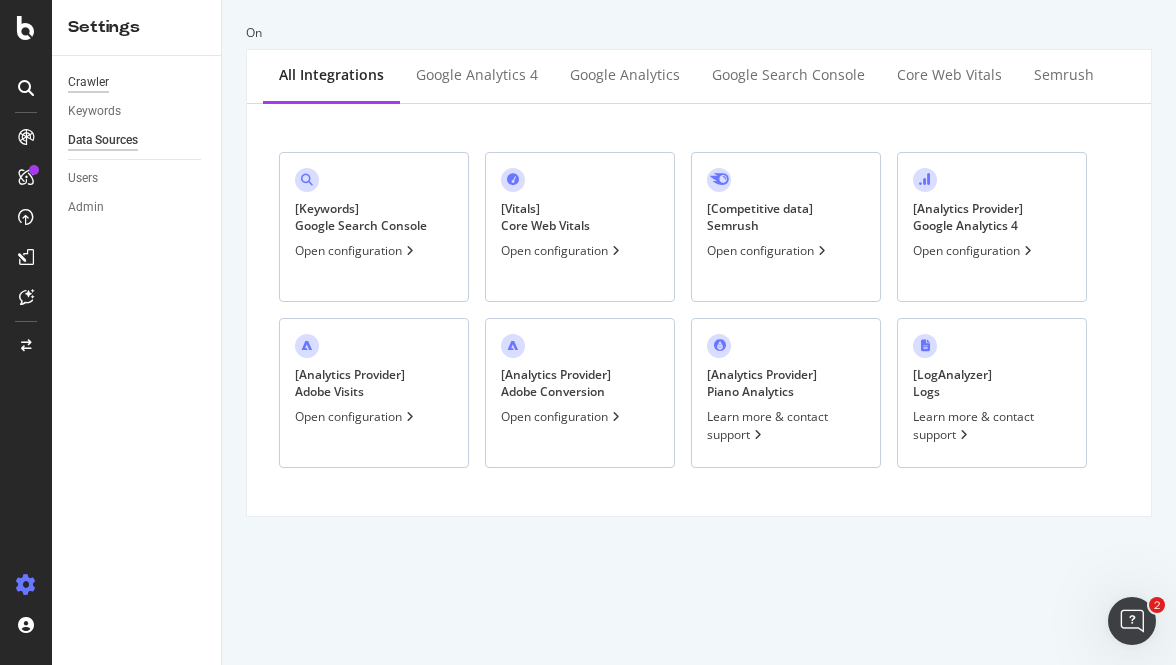 click on "Crawler" at bounding box center (88, 82) 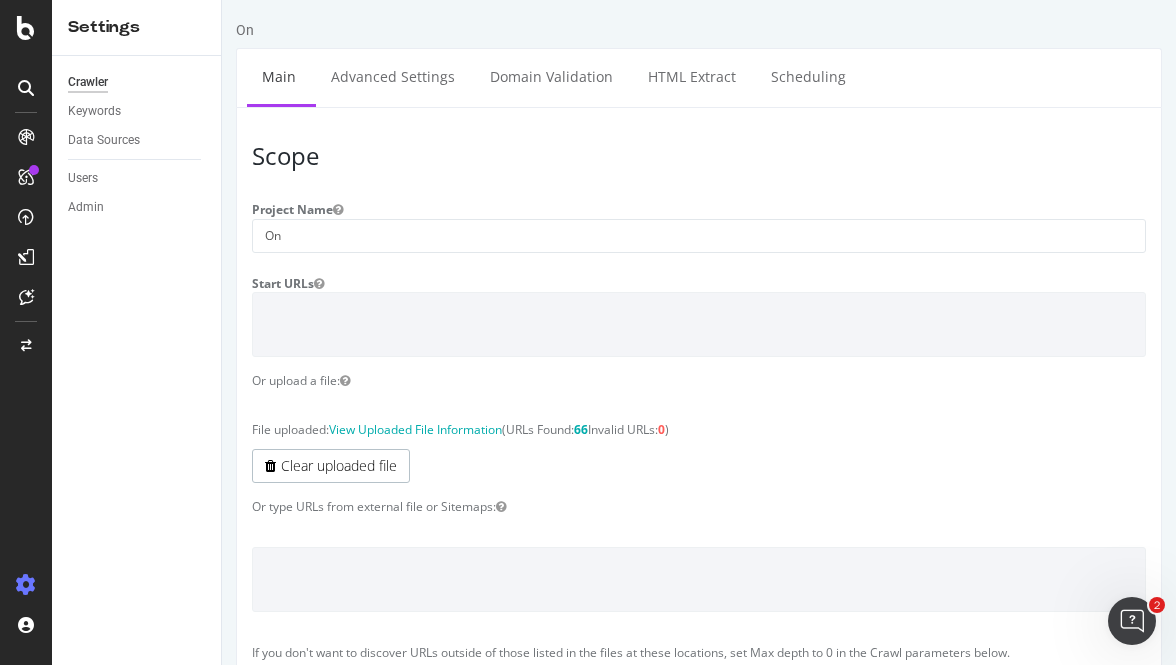 scroll, scrollTop: 0, scrollLeft: 0, axis: both 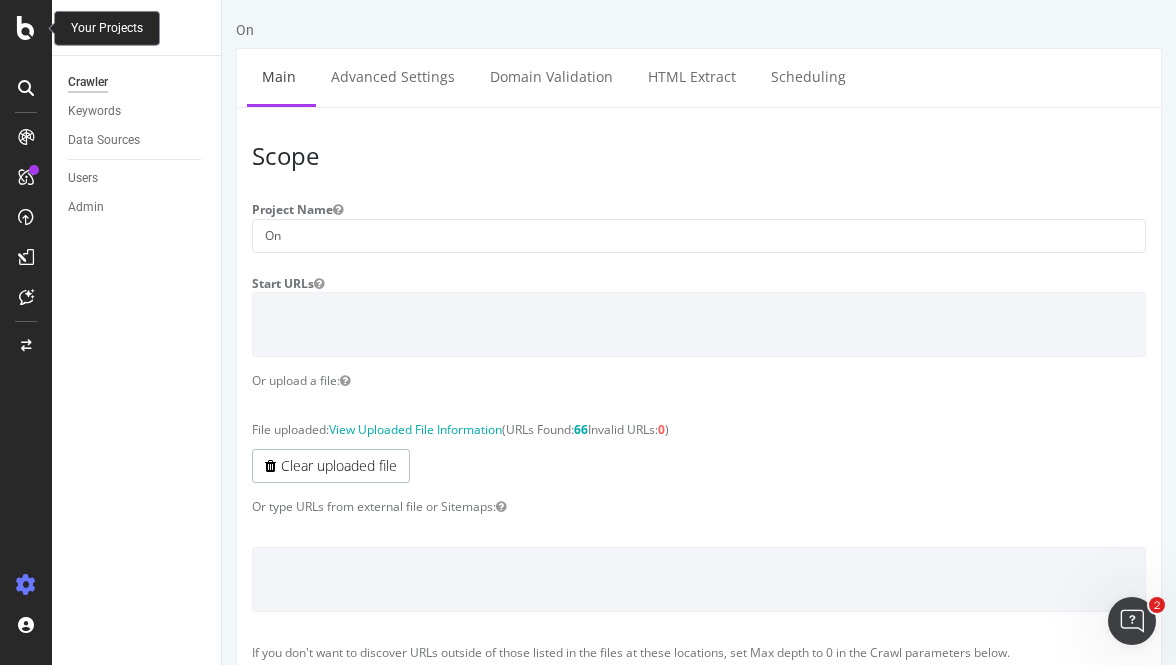 click at bounding box center [26, 28] 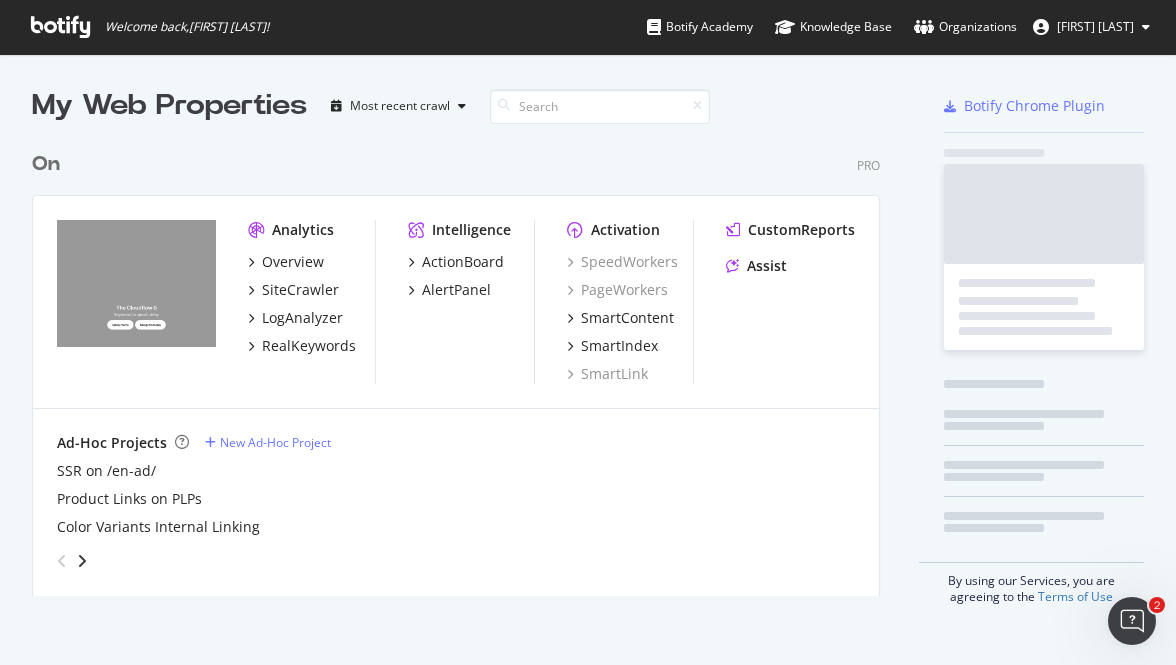 scroll, scrollTop: 1, scrollLeft: 1, axis: both 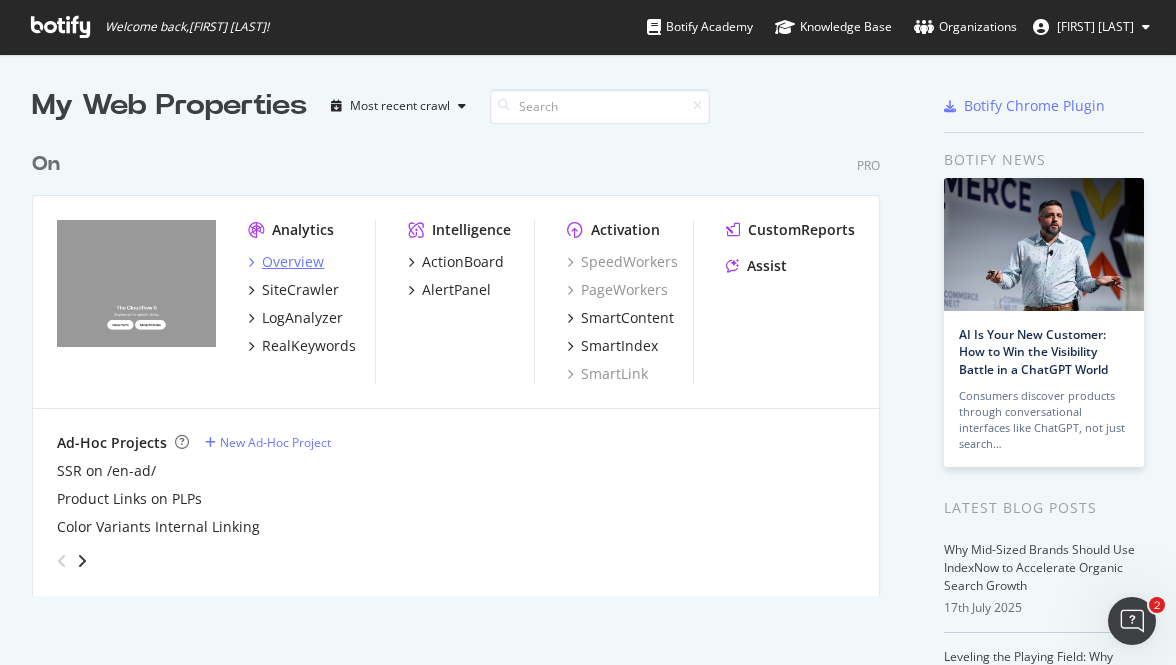 click on "Overview" at bounding box center [293, 262] 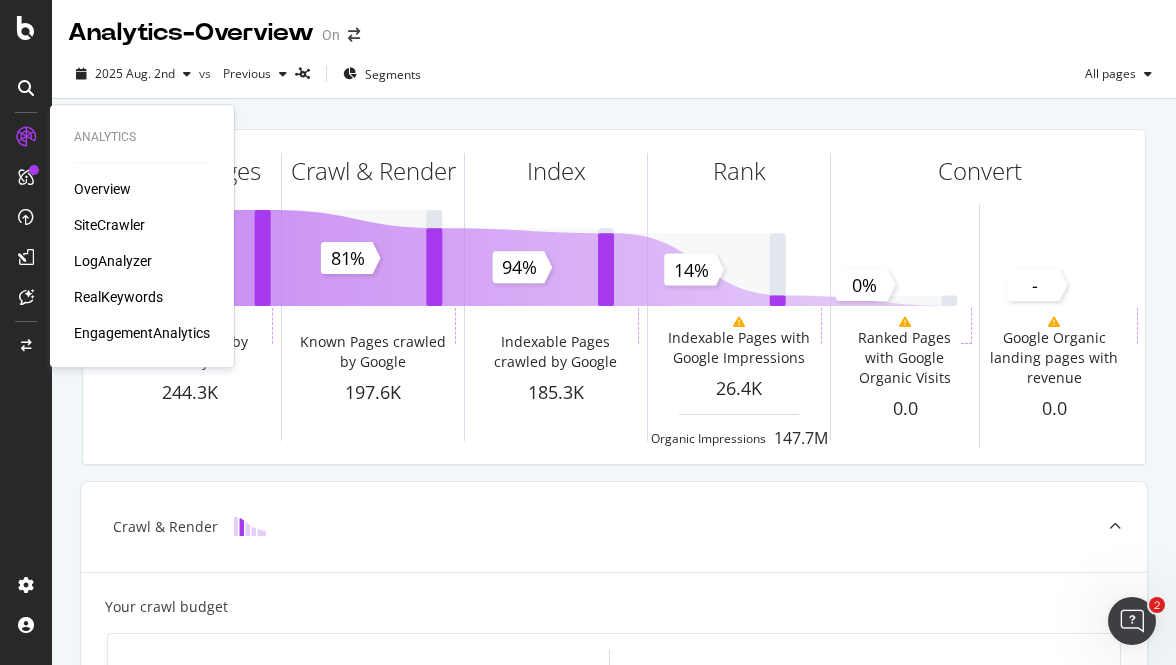 click on "Overview SiteCrawler LogAnalyzer RealKeywords EngagementAnalytics" at bounding box center (142, 261) 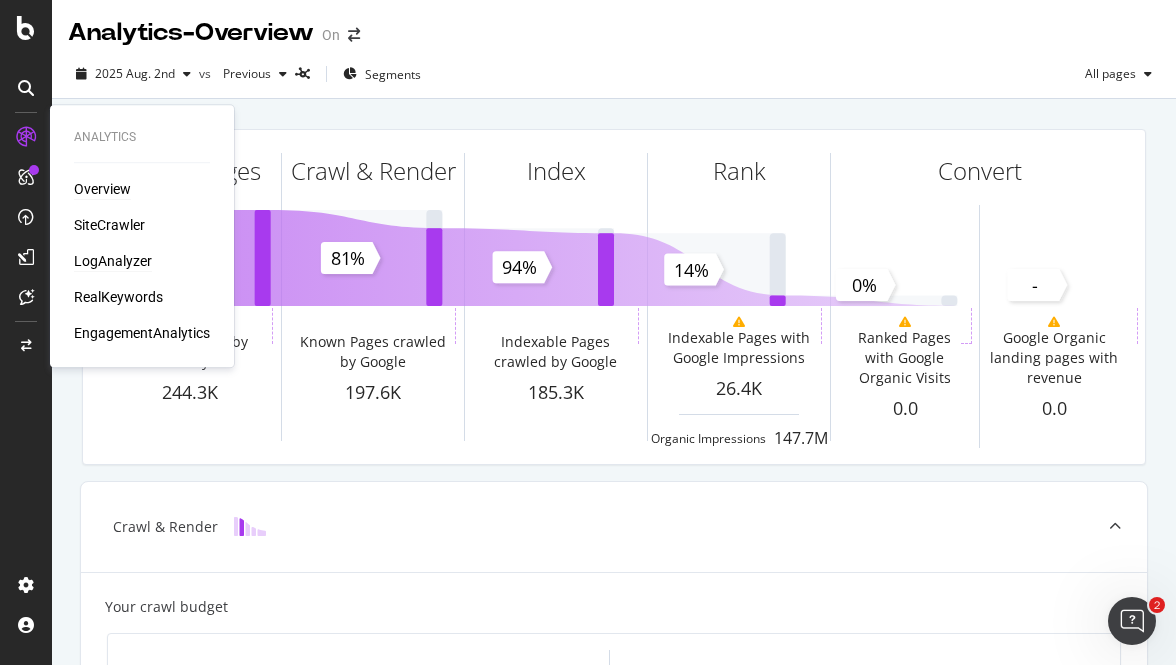 click on "LogAnalyzer" at bounding box center [113, 261] 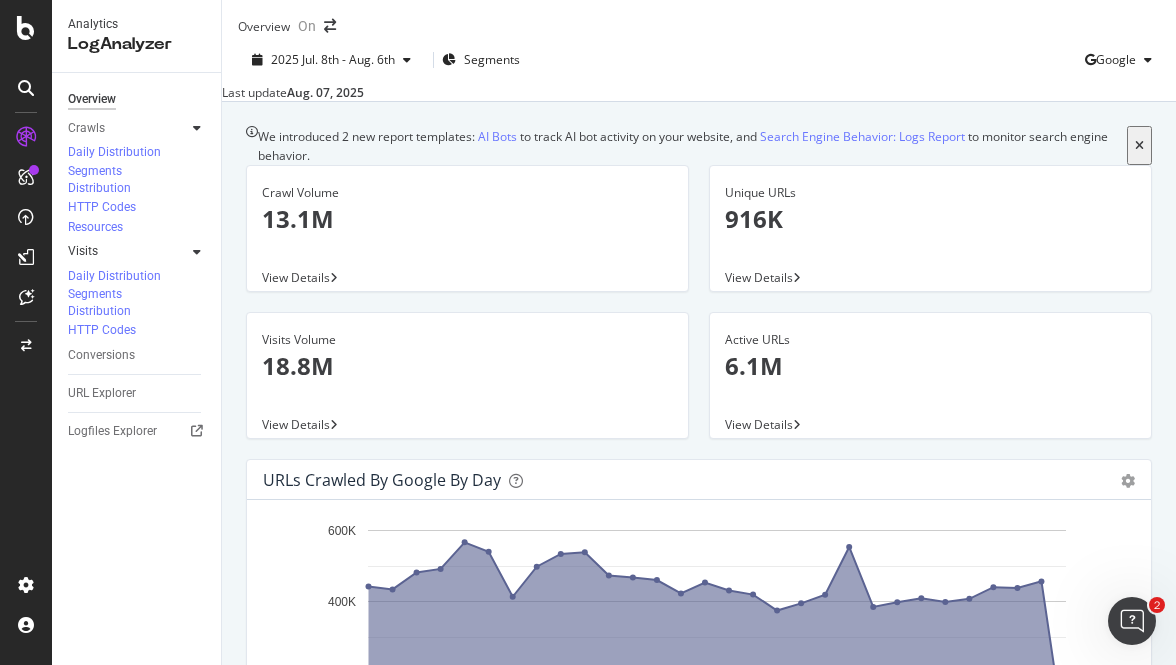 click at bounding box center (177, 252) 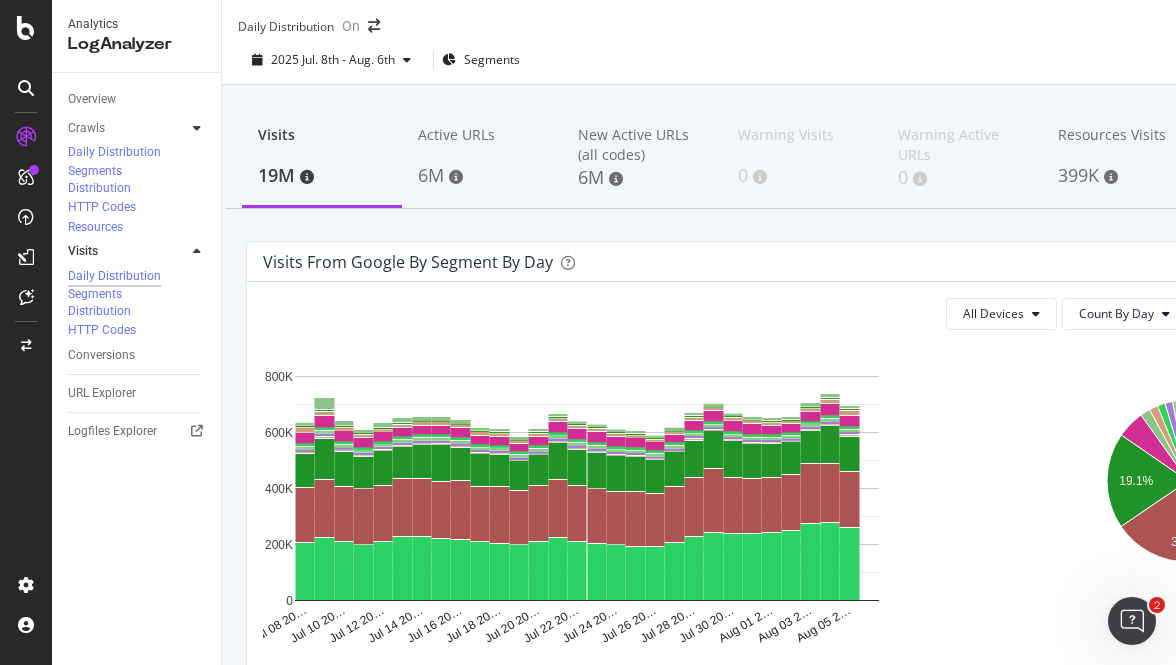 scroll, scrollTop: 284, scrollLeft: 0, axis: vertical 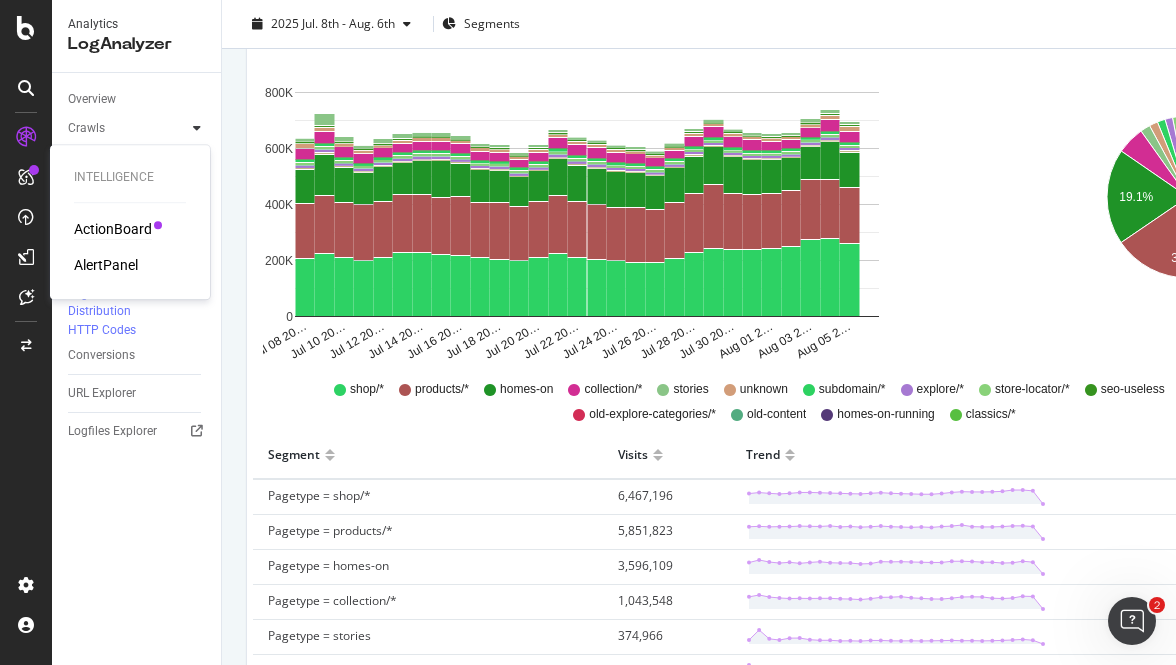 click on "ActionBoard" at bounding box center (113, 229) 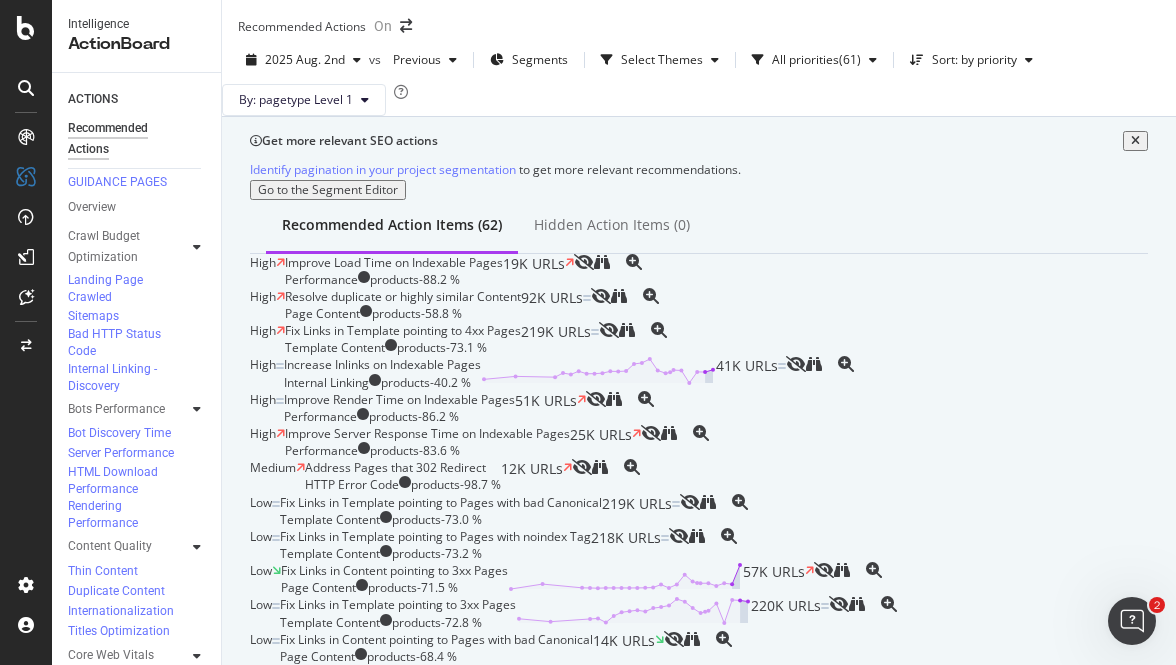 click on "Recommended Action Items (62) Hidden Action Items (0)" at bounding box center (699, 227) 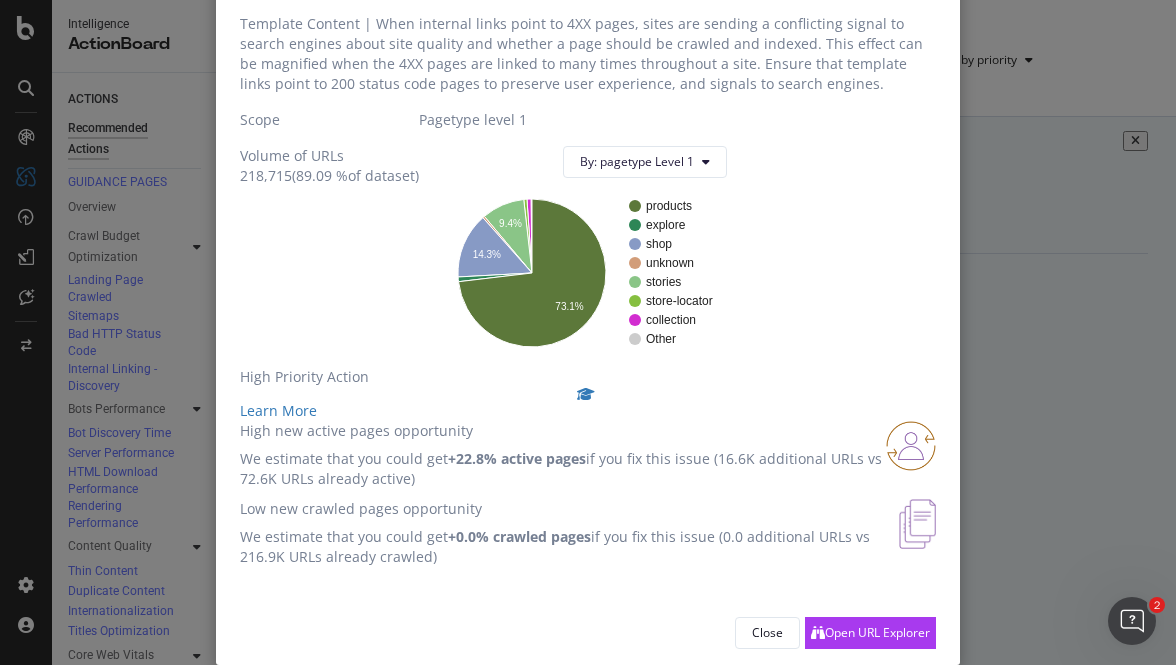 scroll, scrollTop: 190, scrollLeft: 0, axis: vertical 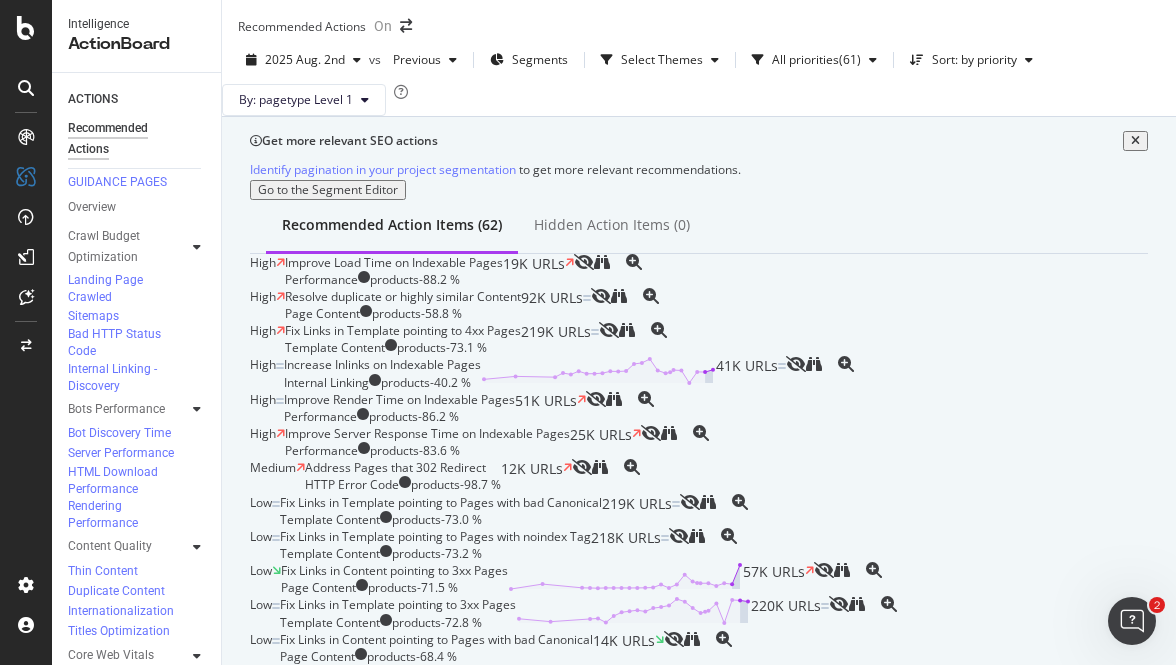 click on "Improve Load Time on Indexable Pages Performance products  -  88.2 % 19K URLs" at bounding box center [429, 271] 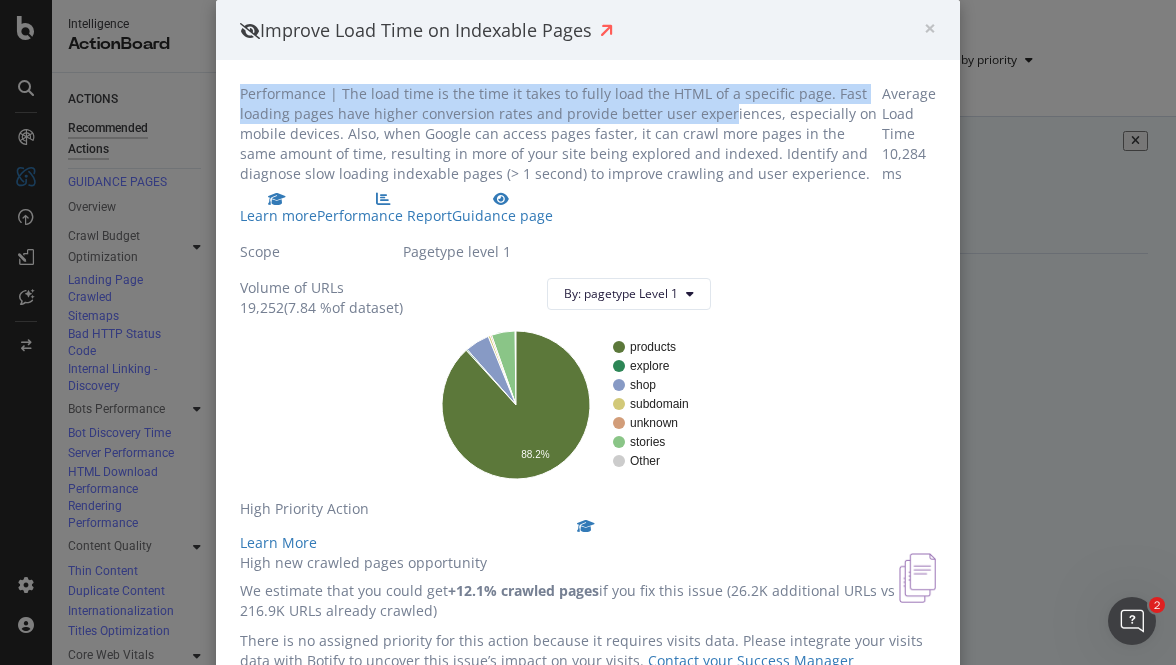 drag, startPoint x: 678, startPoint y: 114, endPoint x: 557, endPoint y: 81, distance: 125.4193 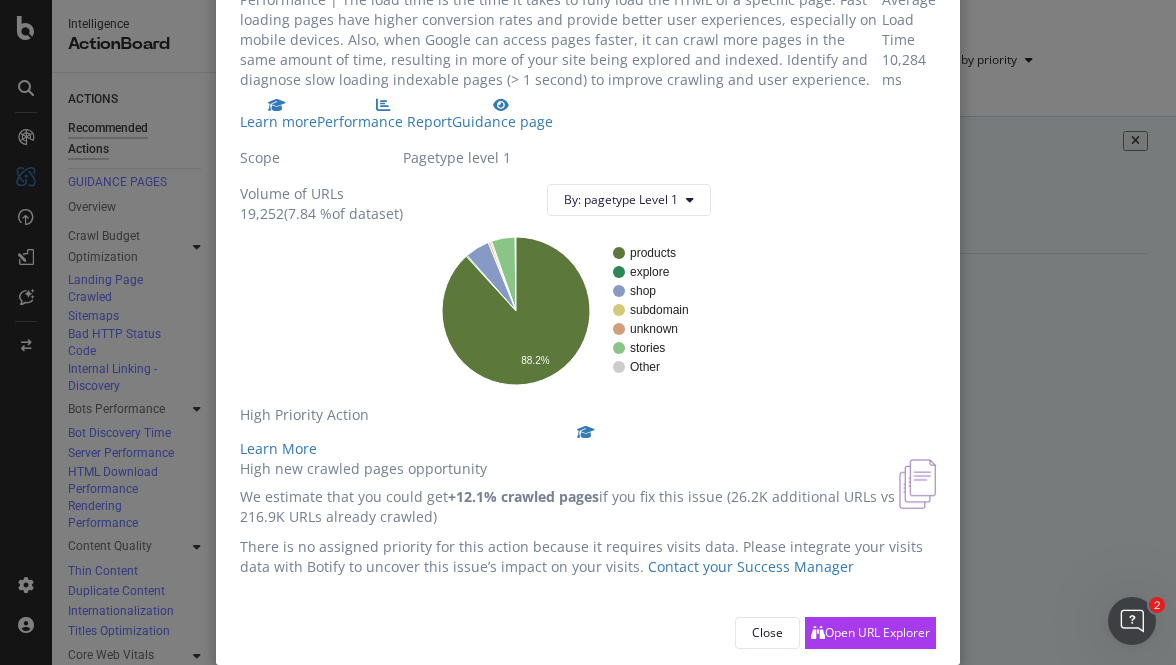 scroll, scrollTop: 217, scrollLeft: 0, axis: vertical 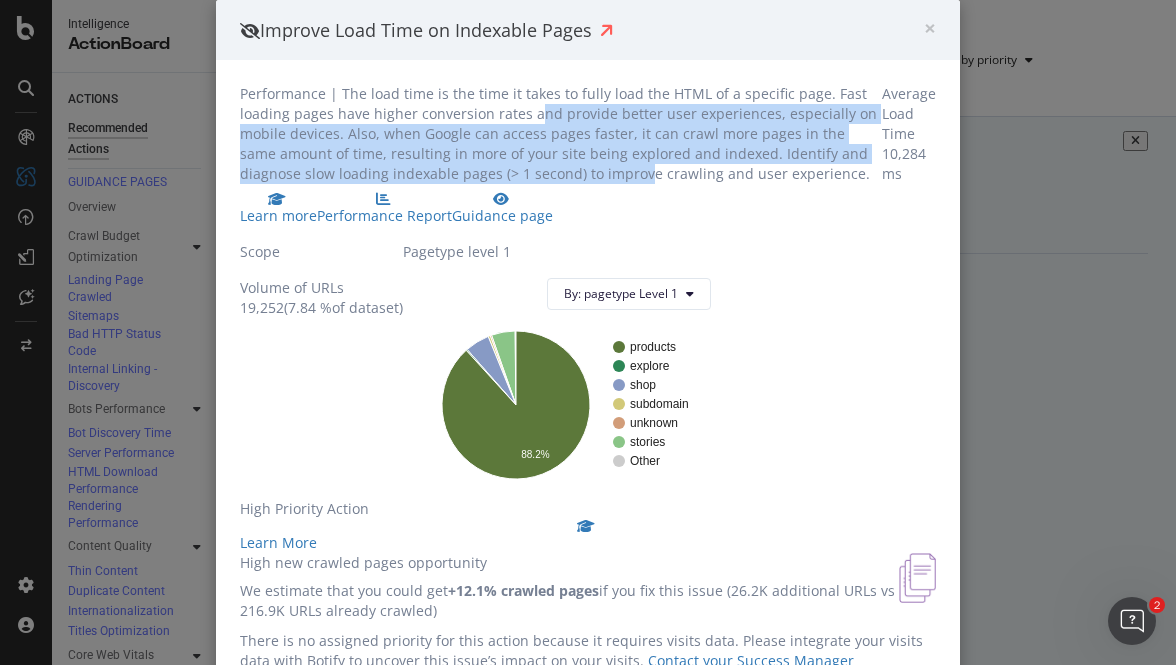 drag, startPoint x: 515, startPoint y: 108, endPoint x: 676, endPoint y: 171, distance: 172.88725 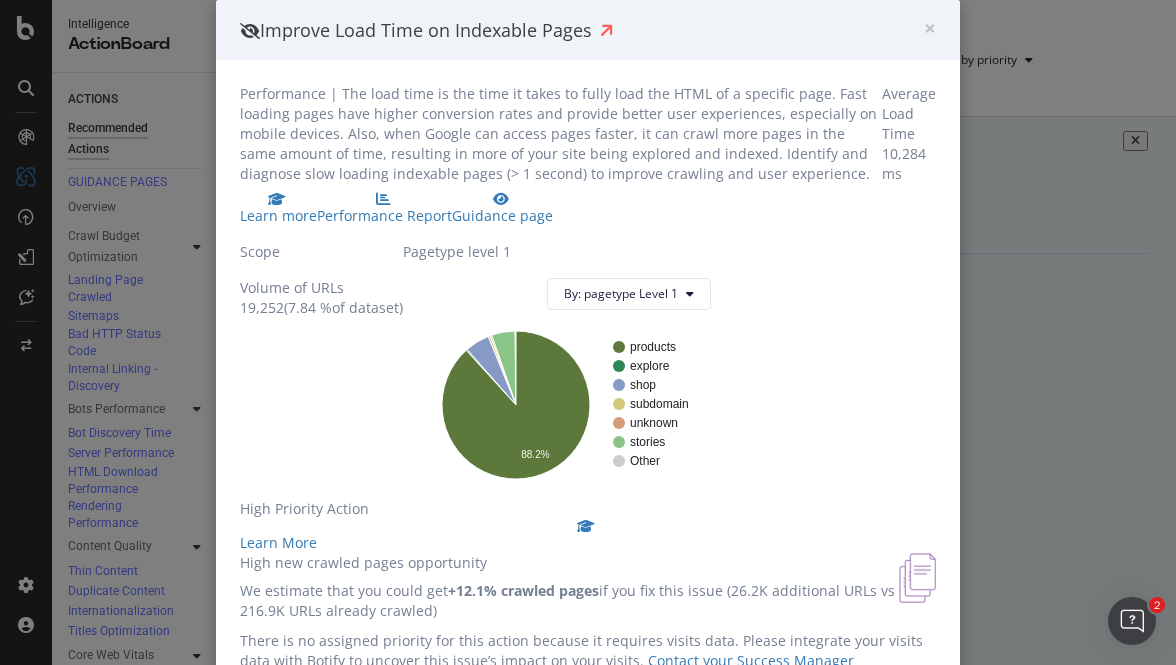 click on "Performance   |   The load time is the time it takes to fully load the HTML of a specific page. Fast loading pages have higher conversion rates and provide better user experiences, especially on mobile devices. Also, when Google can access pages faster, it can crawl more pages in the same amount of time, resulting in more of your site being explored and indexed. Identify and diagnose slow loading indexable pages (> 1 second) to improve crawling and user experience." at bounding box center [561, 134] 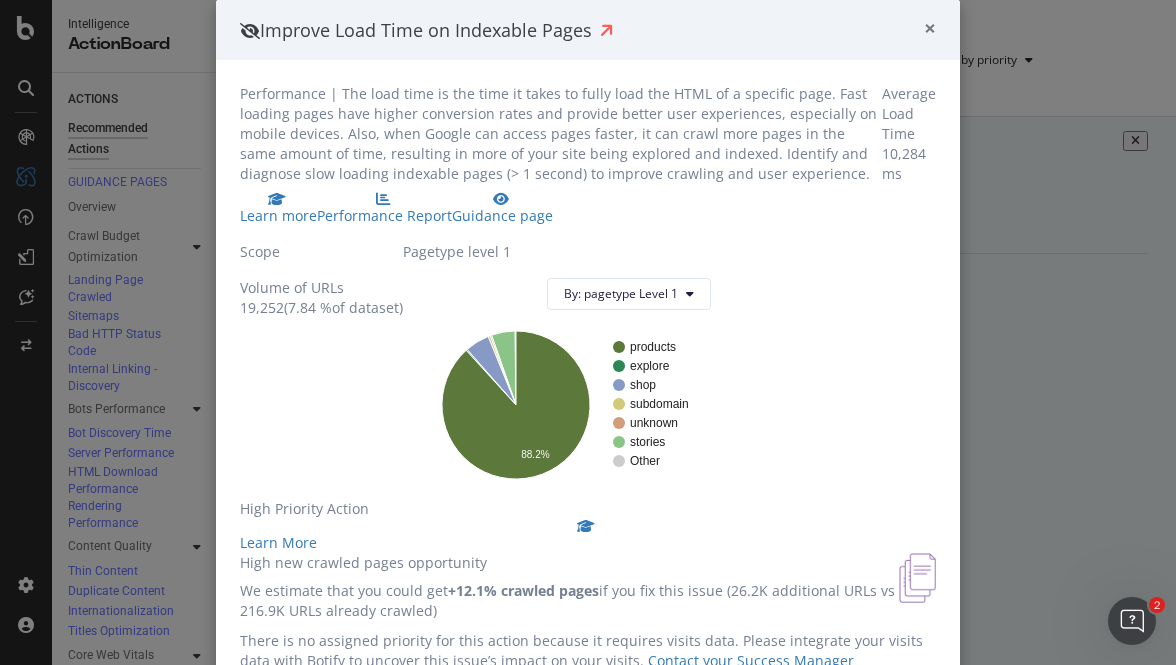 click on "×" at bounding box center (930, 28) 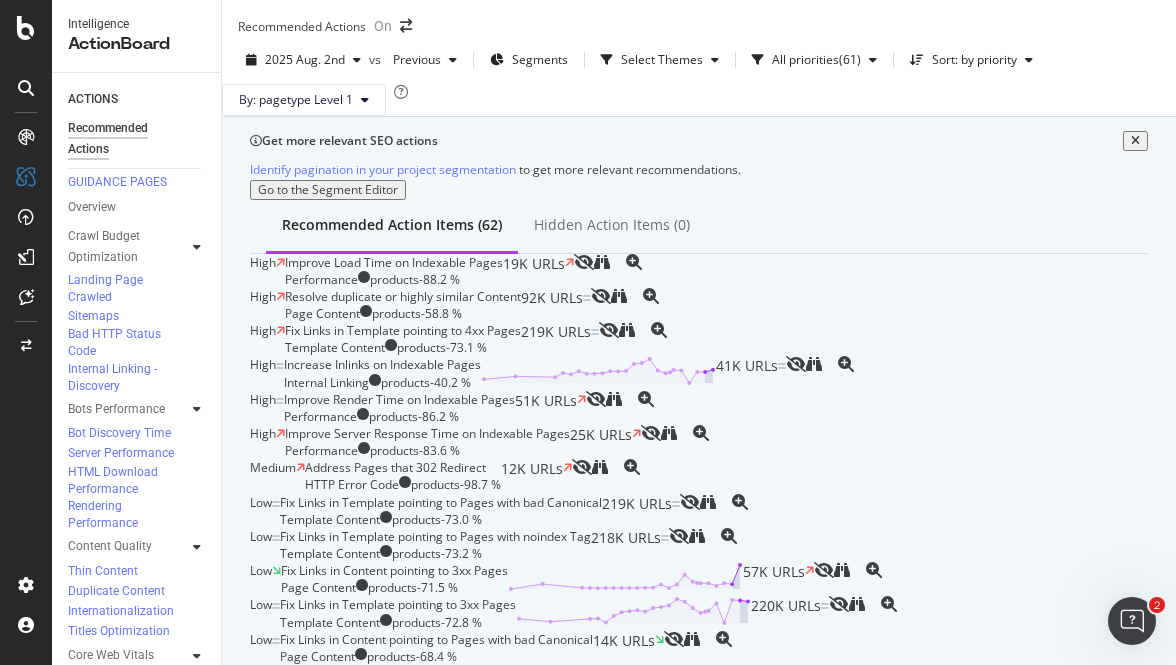 scroll, scrollTop: 0, scrollLeft: 0, axis: both 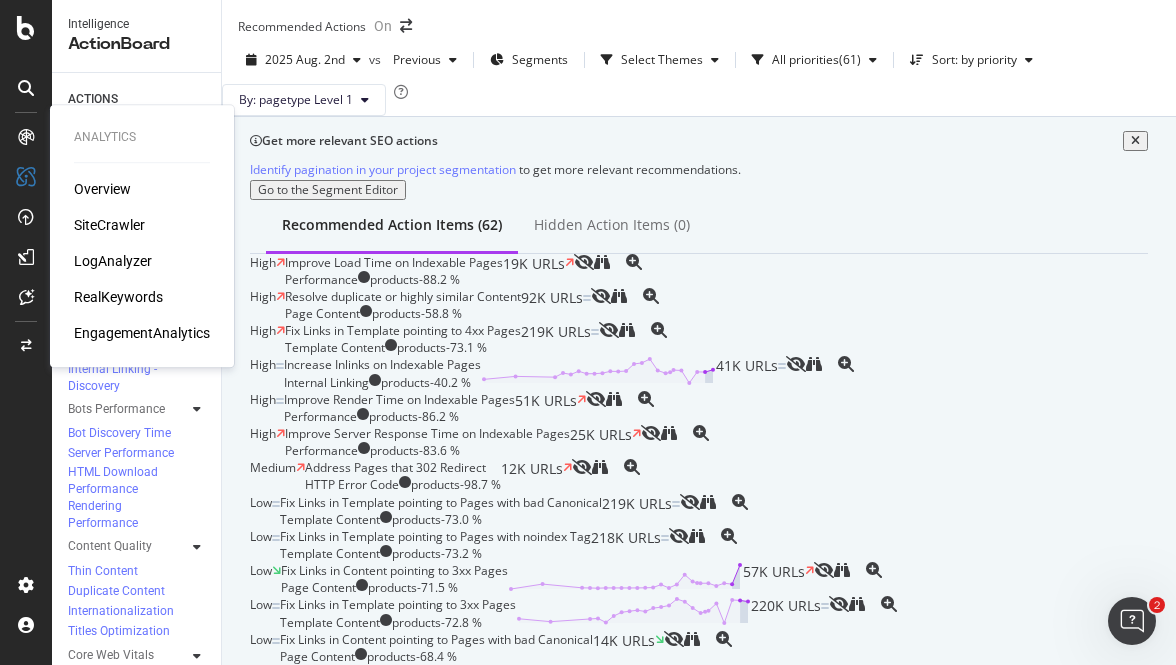 click at bounding box center [26, 137] 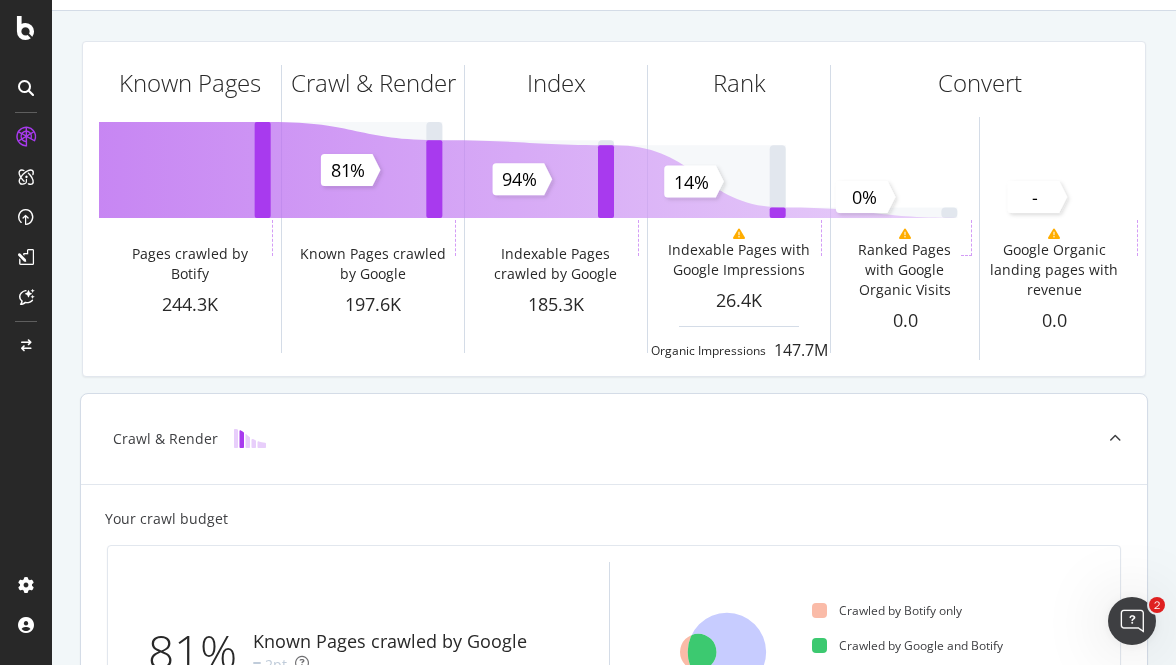 scroll, scrollTop: 190, scrollLeft: 0, axis: vertical 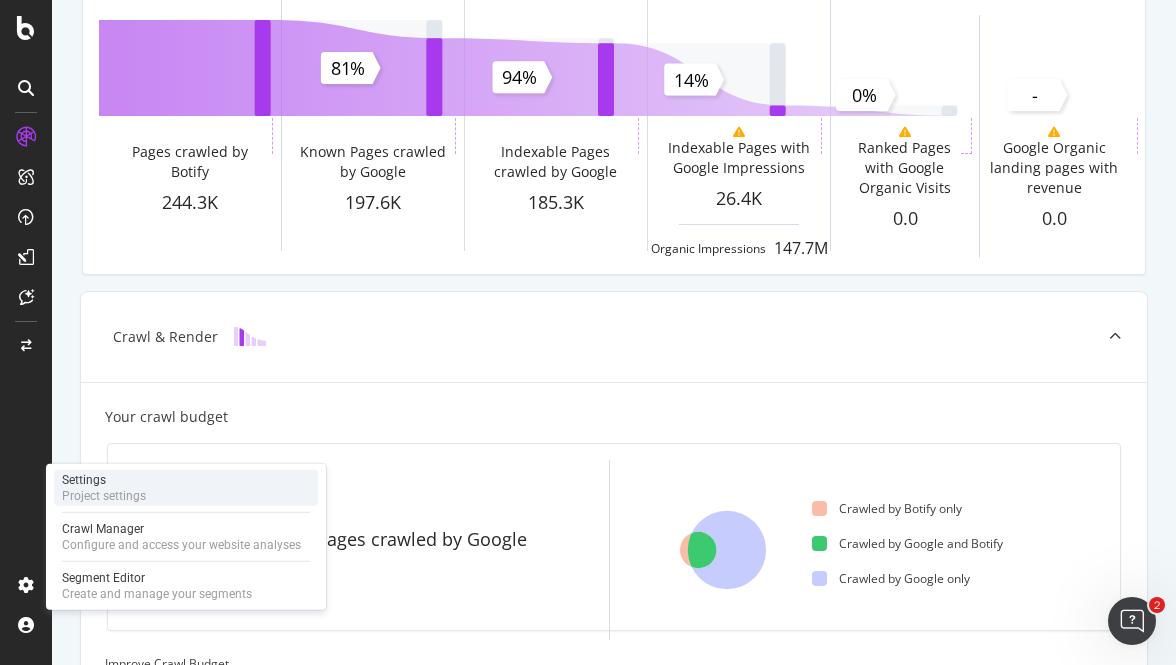 click on "Project settings" at bounding box center [104, 496] 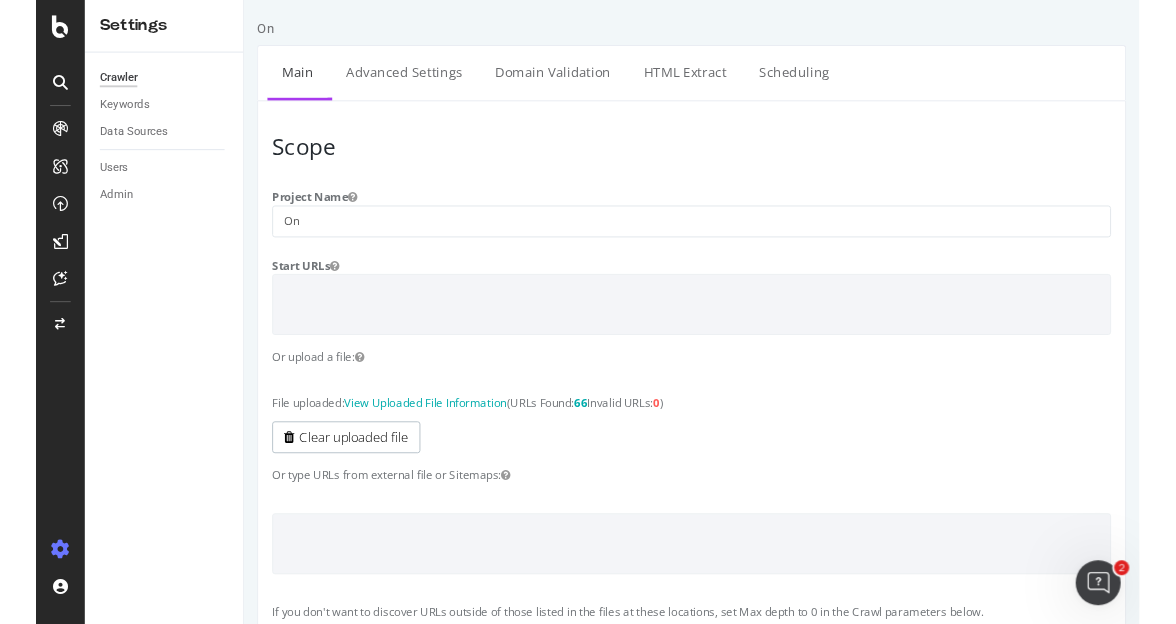 scroll, scrollTop: 0, scrollLeft: 0, axis: both 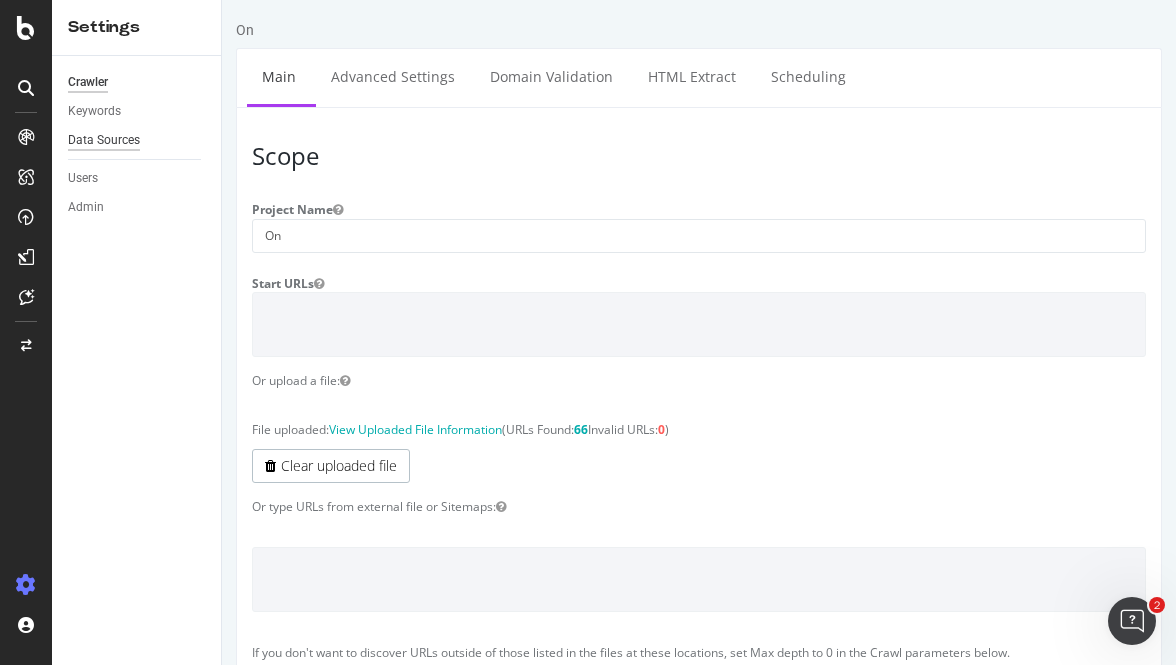 click on "Data Sources" at bounding box center (104, 140) 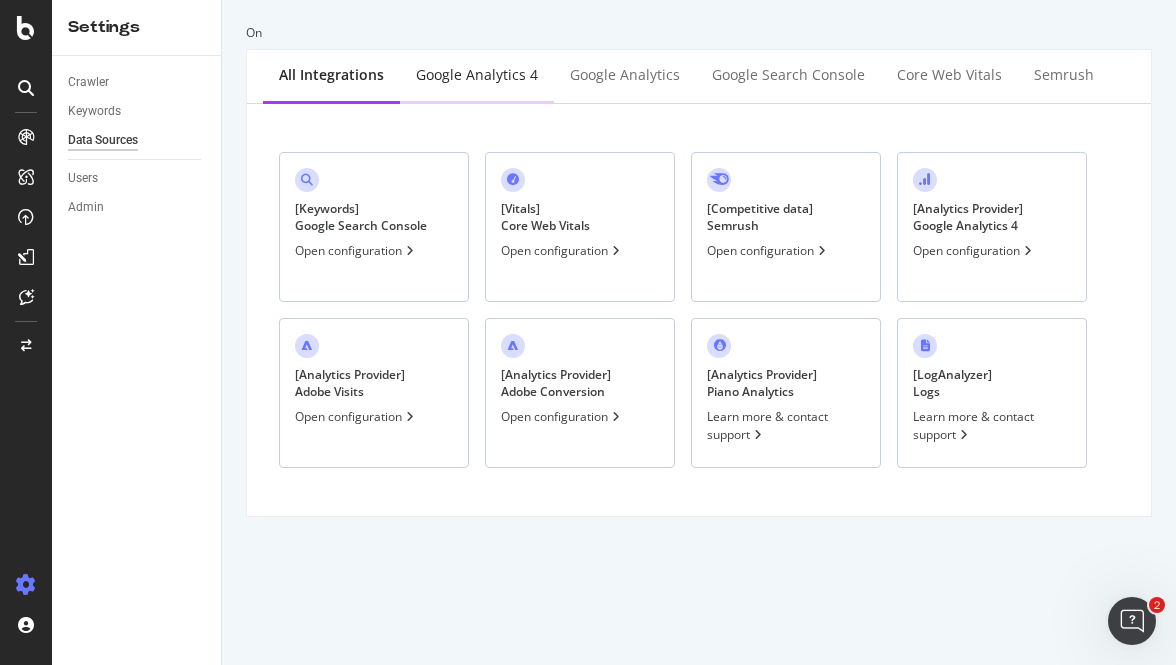 click on "Google Analytics 4" at bounding box center [477, 75] 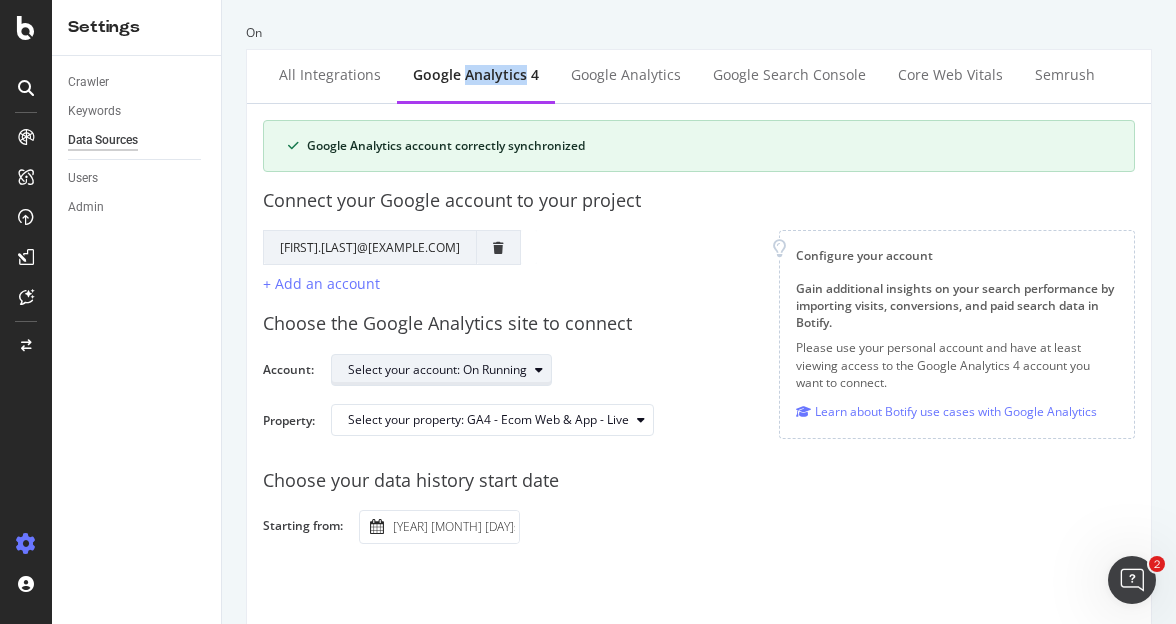 click on "Select your account: On Running" at bounding box center [437, 370] 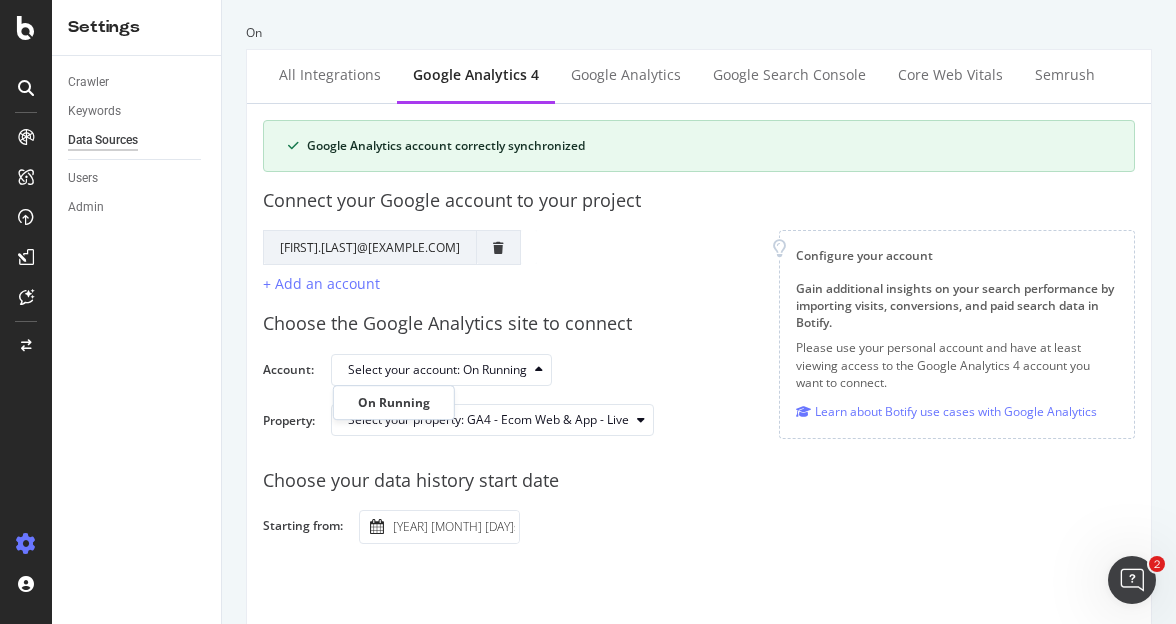 click on "Select your account: On Running" at bounding box center (725, 370) 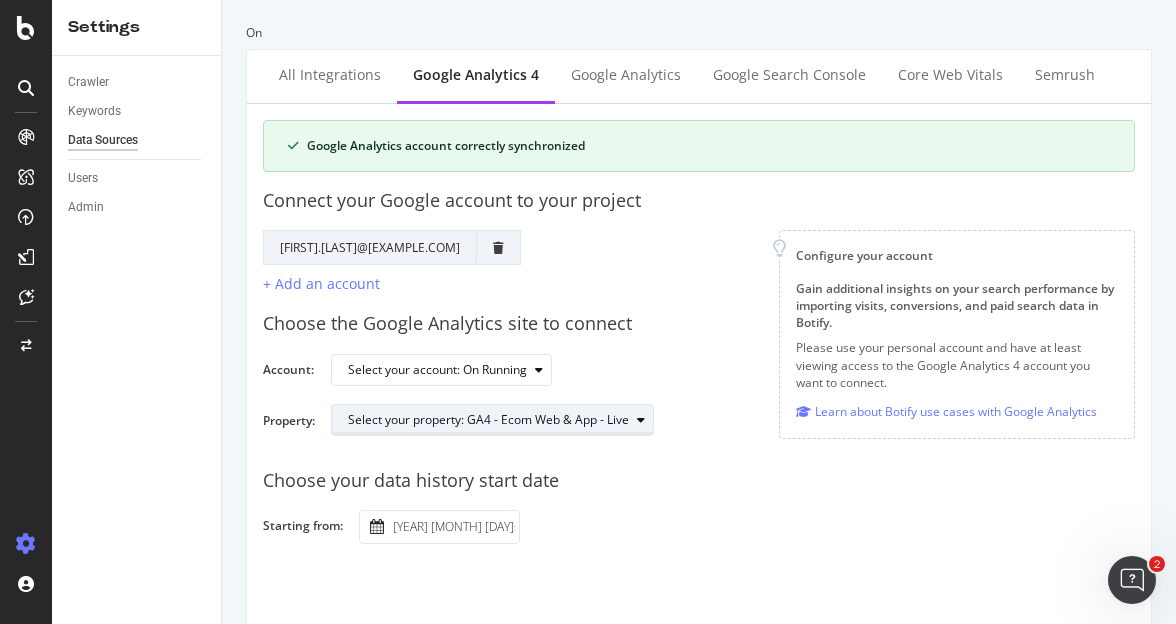 click on "Select your property: GA4 - Ecom Web & App - Live" at bounding box center [500, 420] 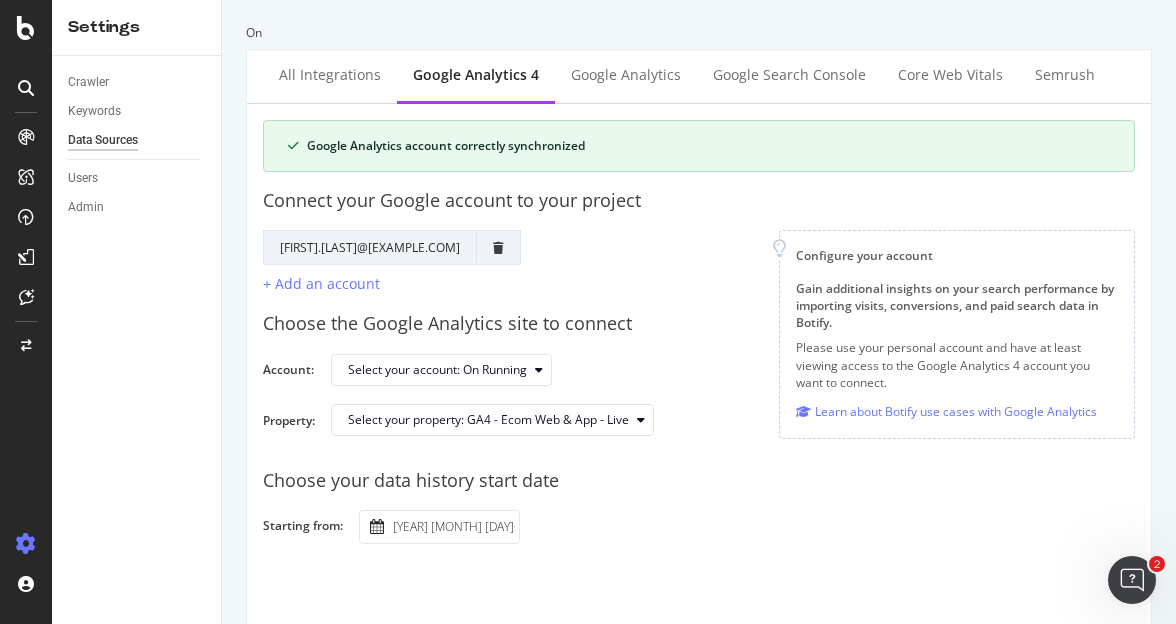 click on "Choose the Google Analytics site to connect Account: Select your account: On Running Property: Select your property: GA4 - Ecom Web & App - Live" at bounding box center [699, 373] 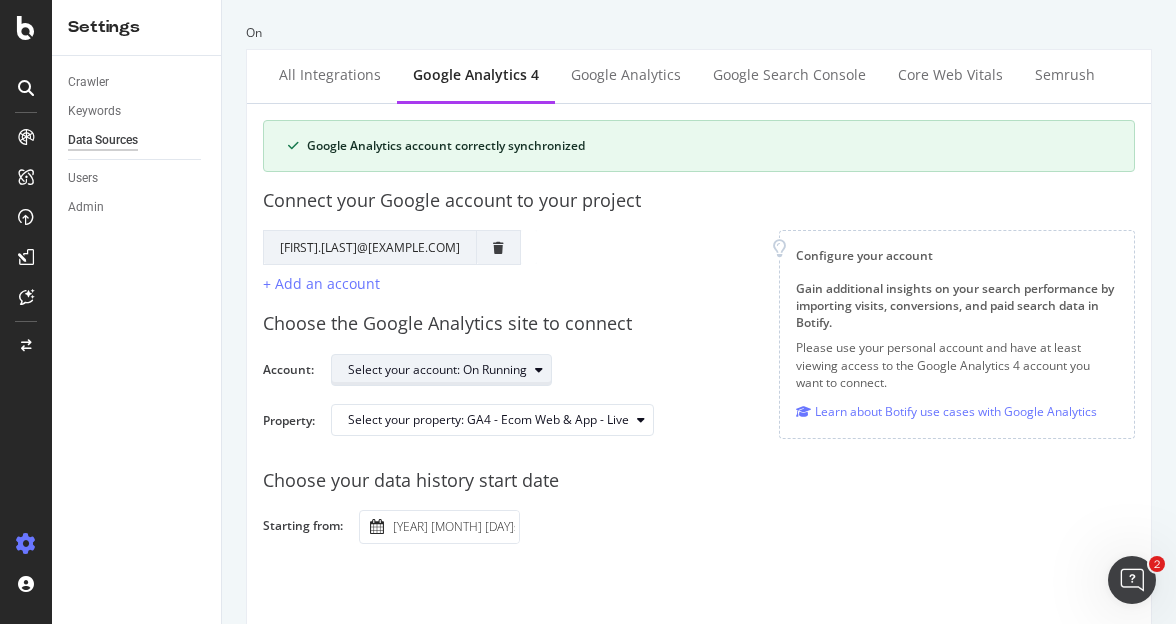 click on "Select your account: On Running" at bounding box center (437, 370) 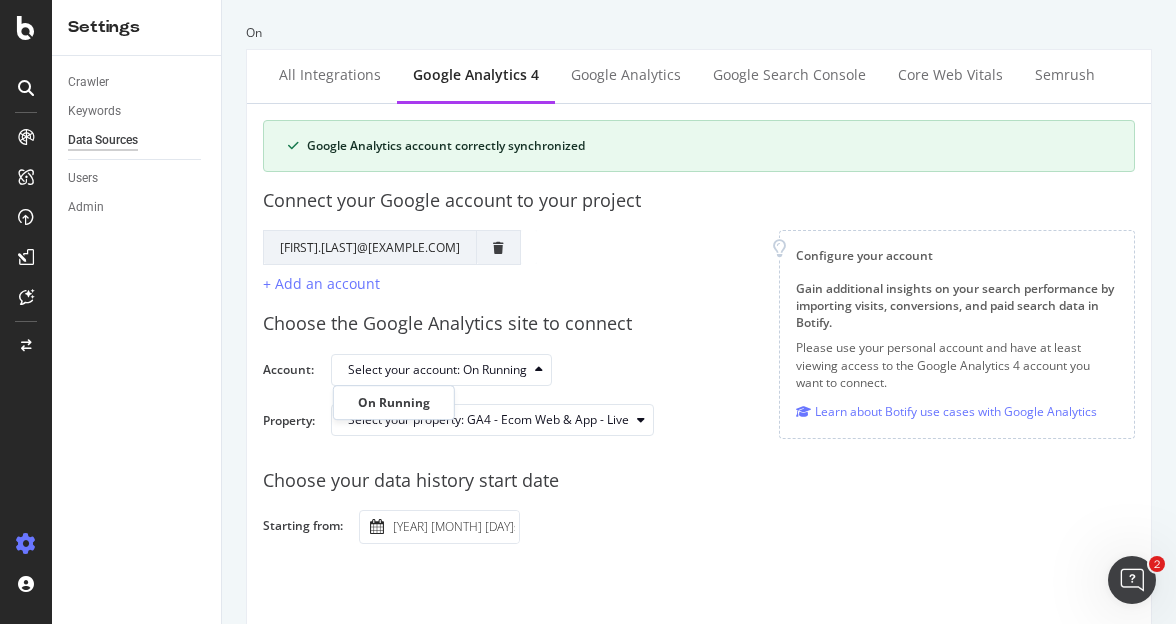 click on "Select your account: On Running" at bounding box center [725, 370] 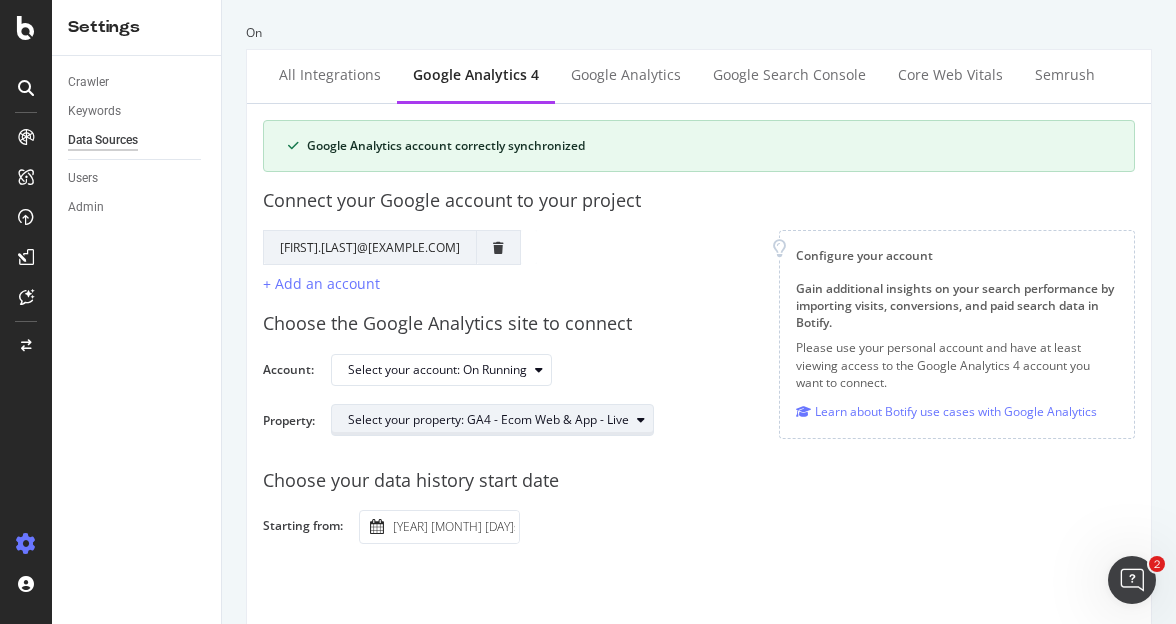 click on "Select your property: GA4 - Ecom Web & App - Live" at bounding box center (488, 420) 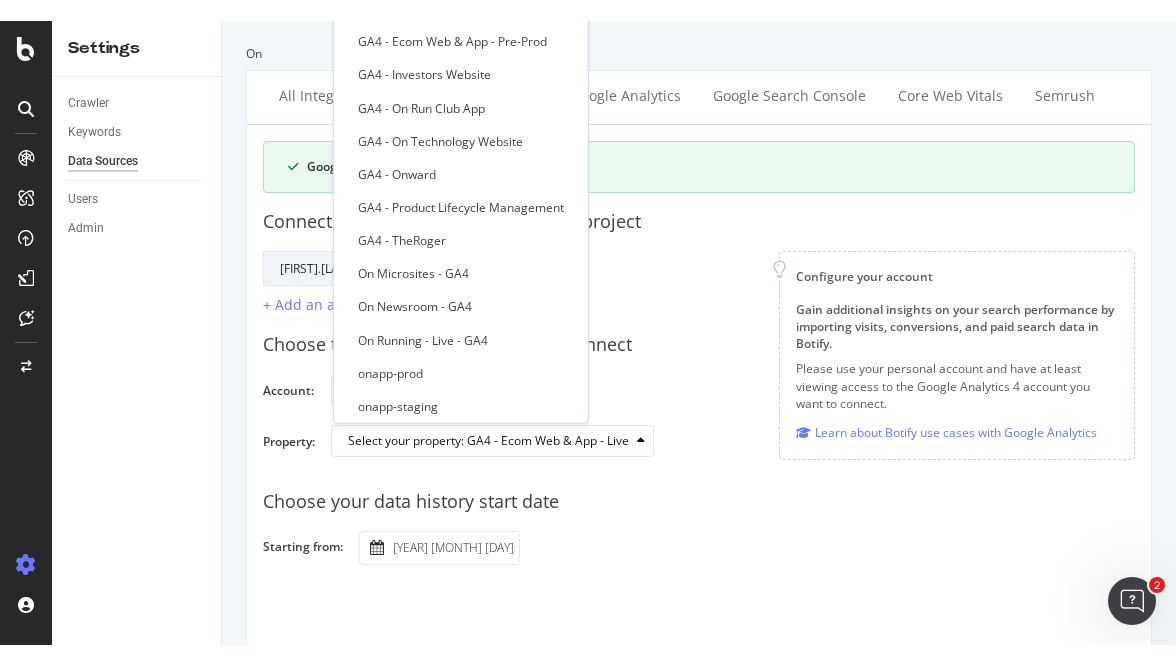 scroll, scrollTop: 0, scrollLeft: 0, axis: both 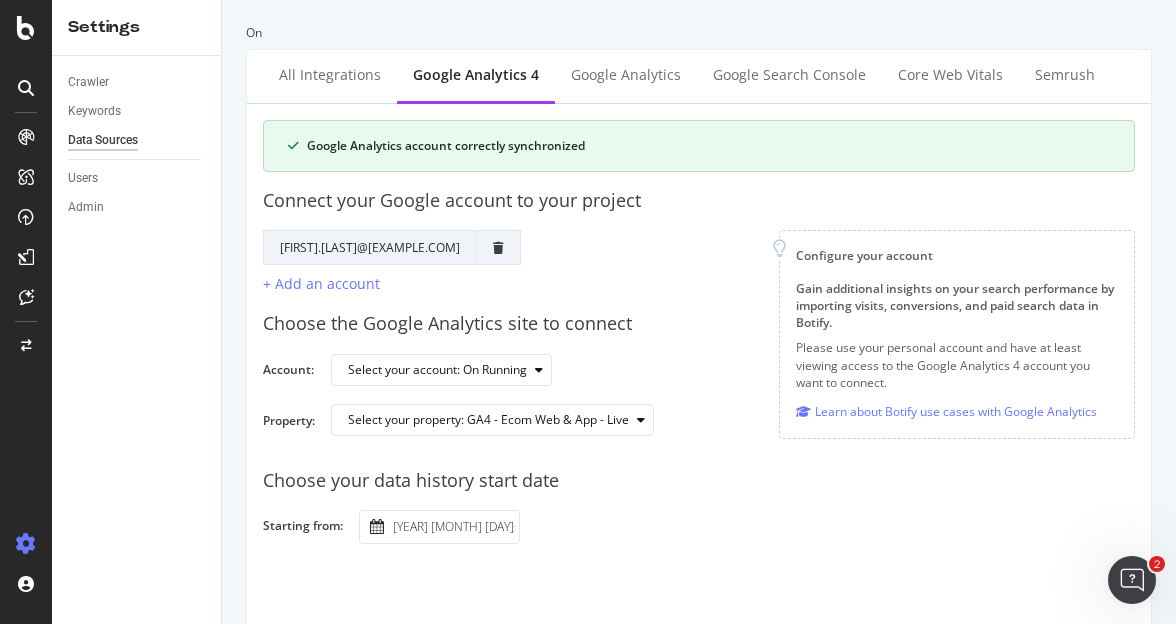 click on "Choose the Google Analytics site to connect Account: Select your account: On Running Property: Select your property: GA4 - Ecom Web & App - Live" at bounding box center (699, 373) 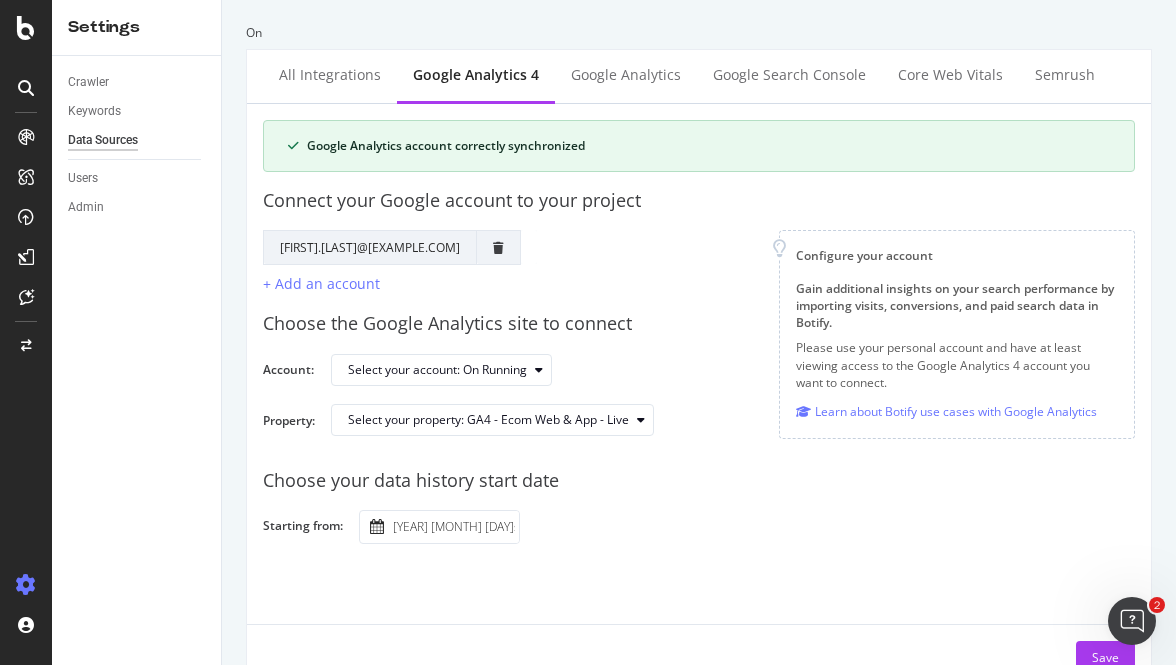 click on "On" at bounding box center [699, 32] 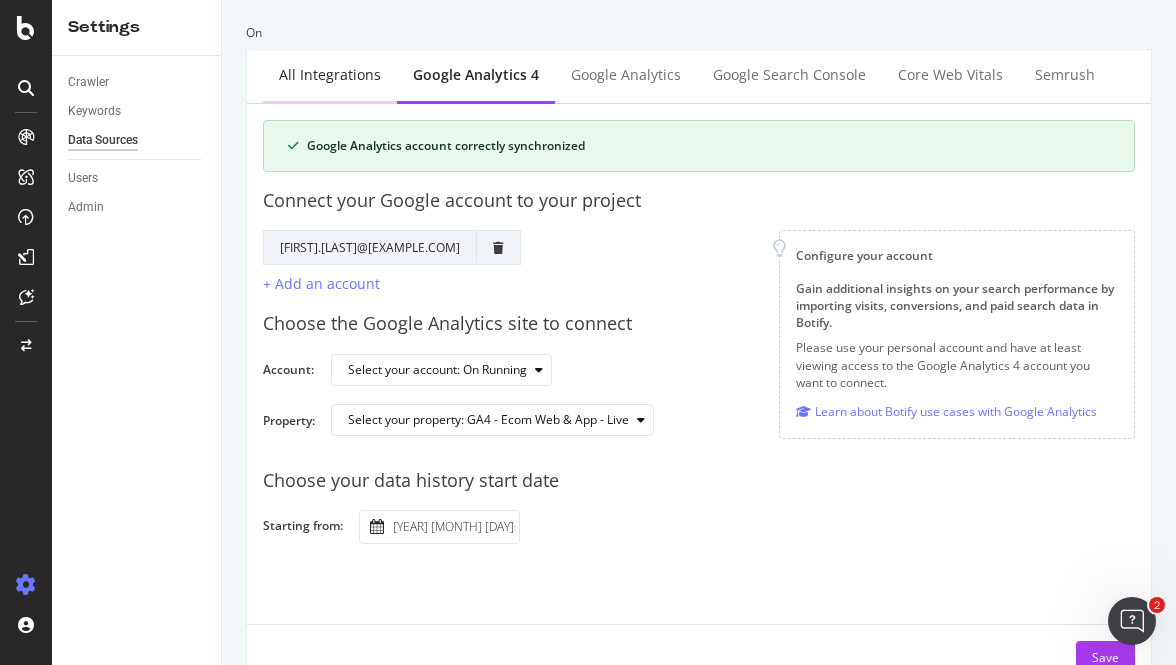 click on "All integrations" at bounding box center [330, 75] 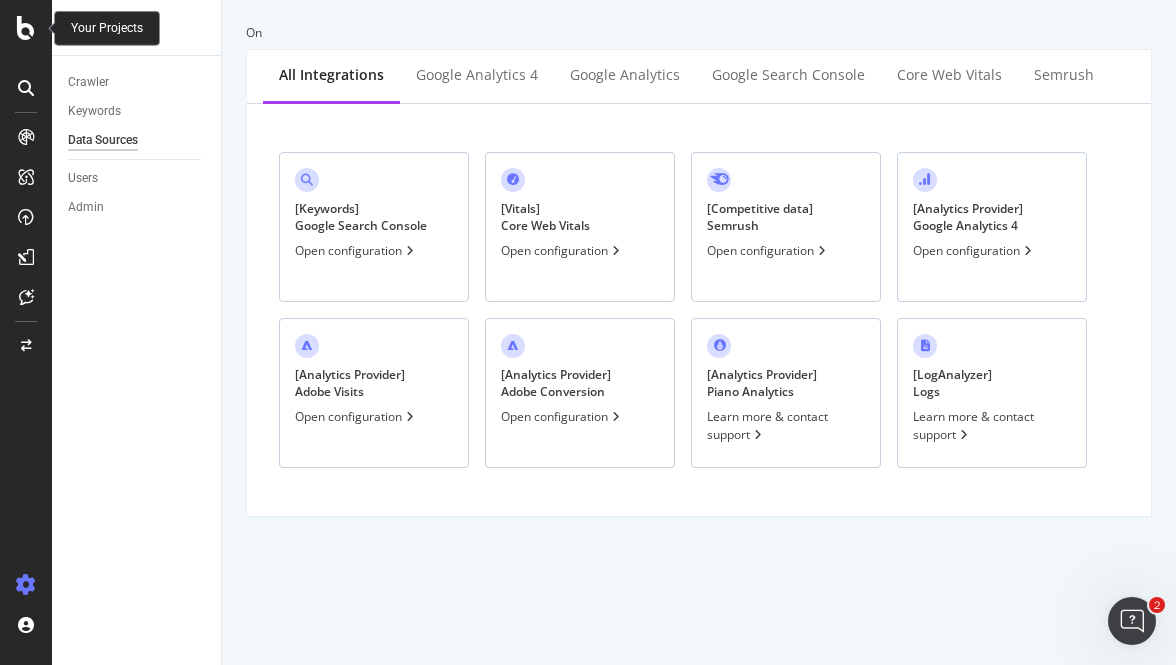 click at bounding box center [26, 28] 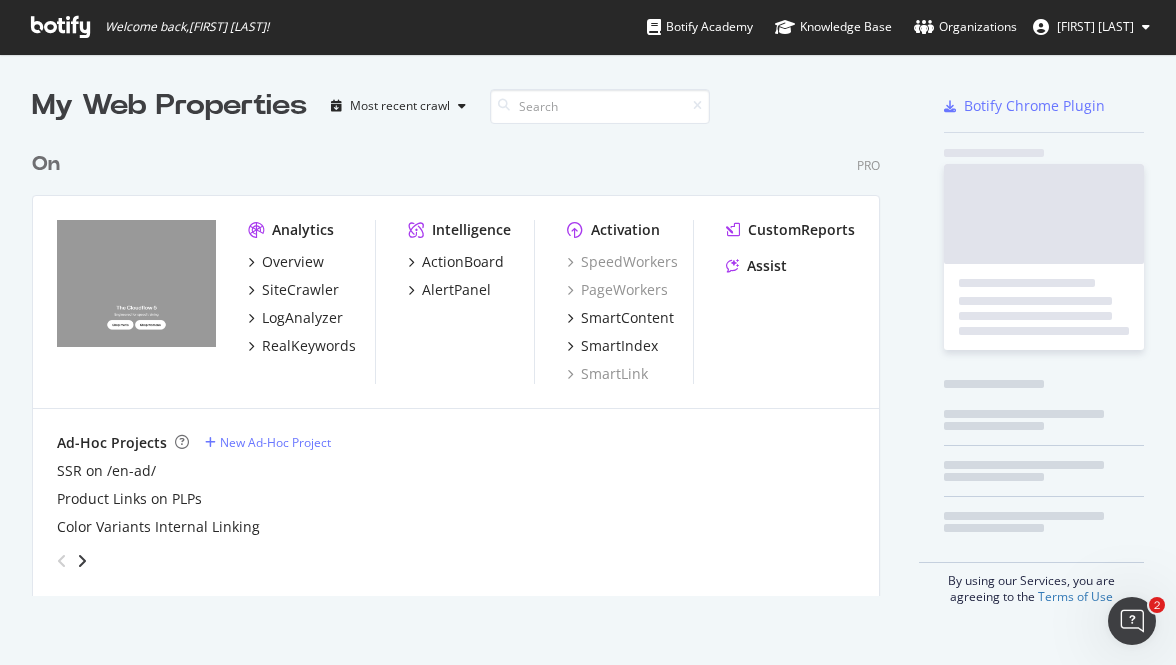 scroll, scrollTop: 1, scrollLeft: 1, axis: both 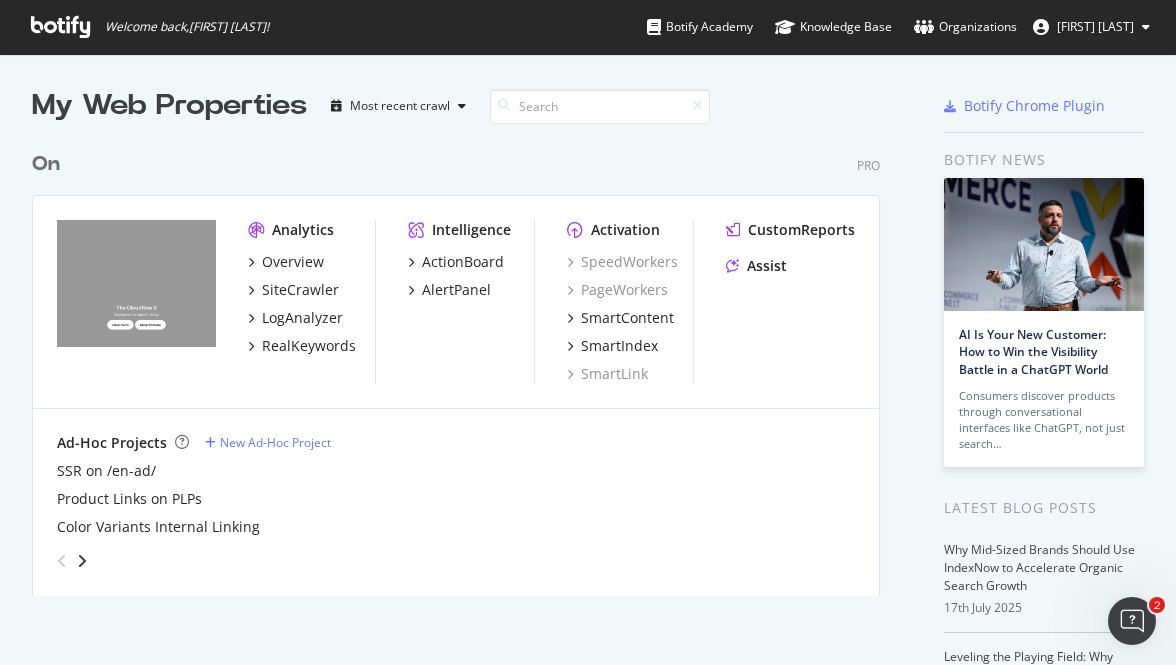 click on "On Pro Analytics Overview SiteCrawler LogAnalyzer RealKeywords Intelligence ActionBoard AlertPanel Activation SpeedWorkers PageWorkers SmartContent SmartIndex SmartLink CustomReports Assist Ad-Hoc Projects New Ad-Hoc Project SSR on /en-ad/ Product Links on PLPs Color Variants Internal Linking" at bounding box center (464, 361) 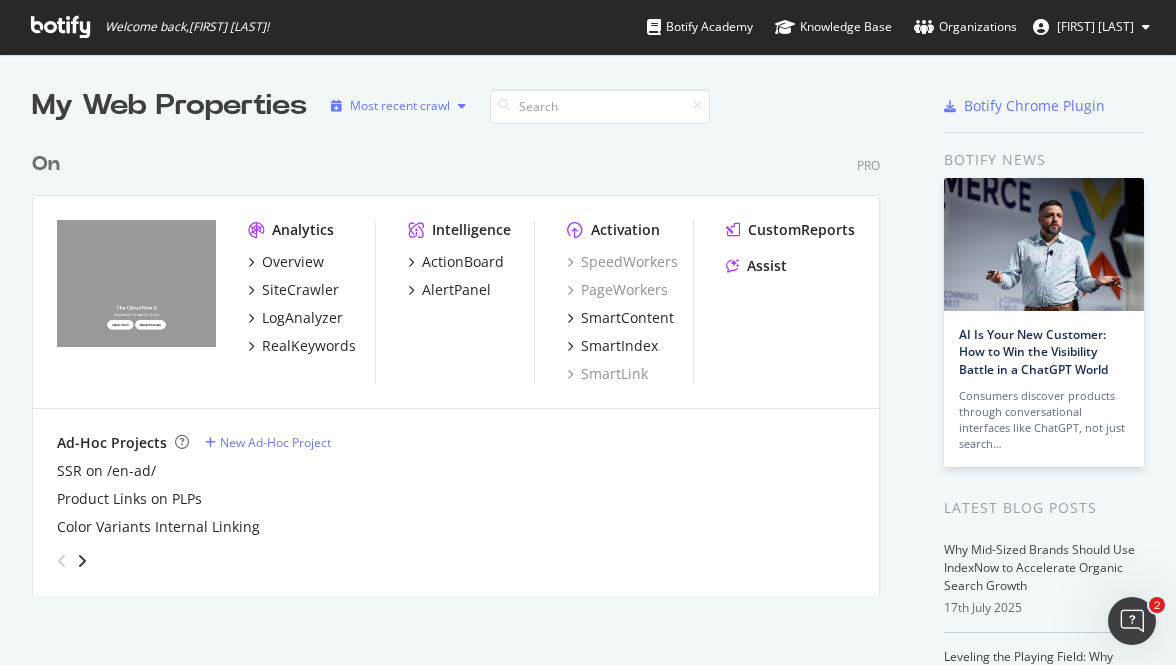click on "Most recent crawl" at bounding box center [400, 106] 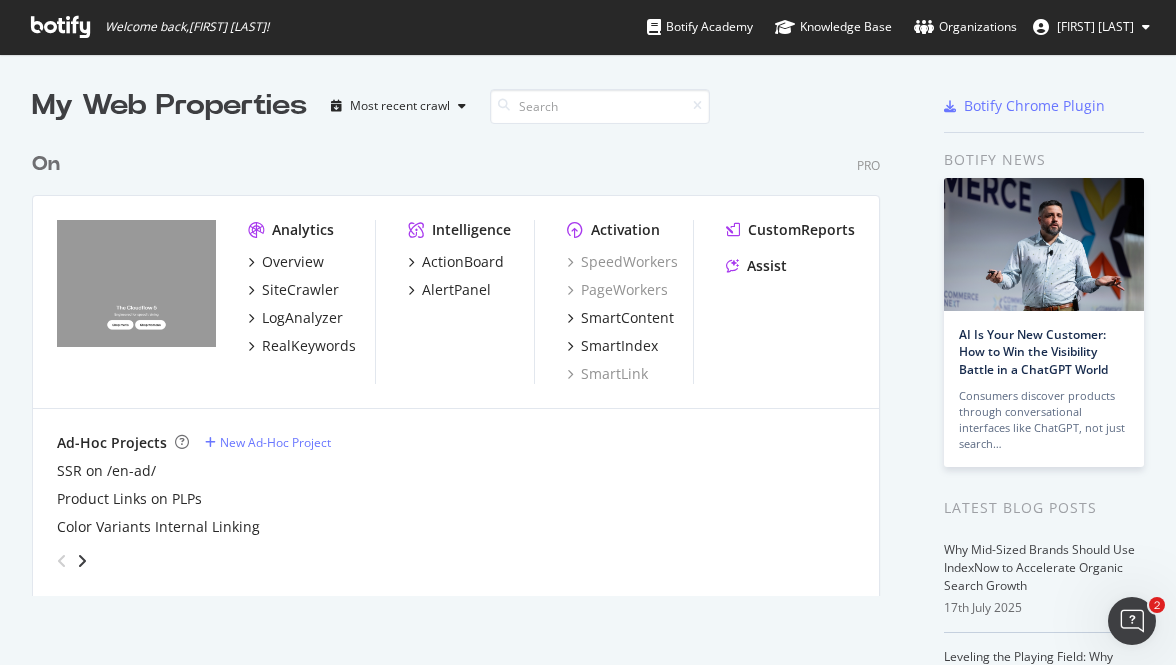 click on "On Pro" at bounding box center [456, 164] 